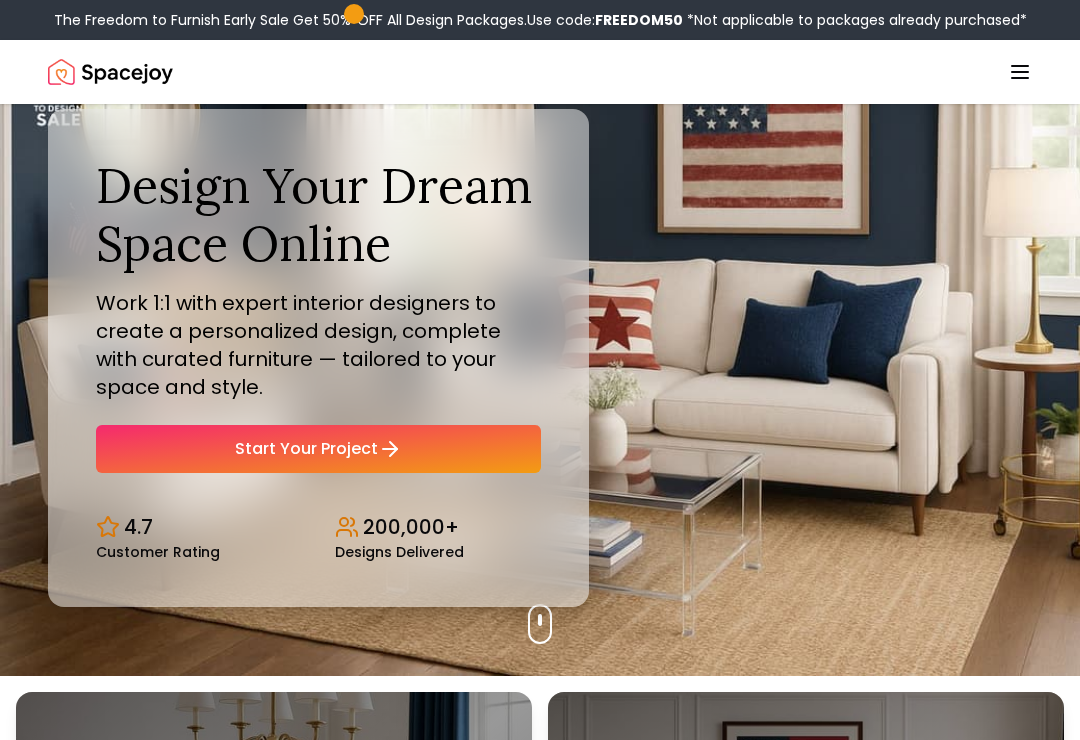 scroll, scrollTop: 0, scrollLeft: 0, axis: both 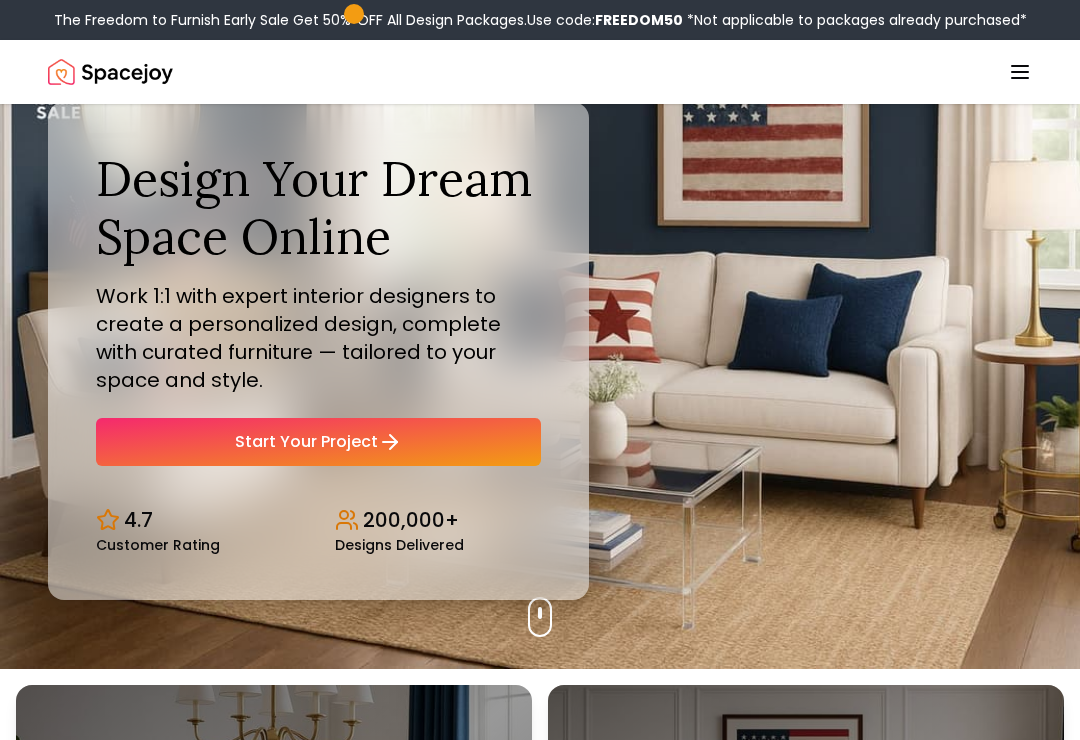 click on "Start Your Project" at bounding box center (318, 442) 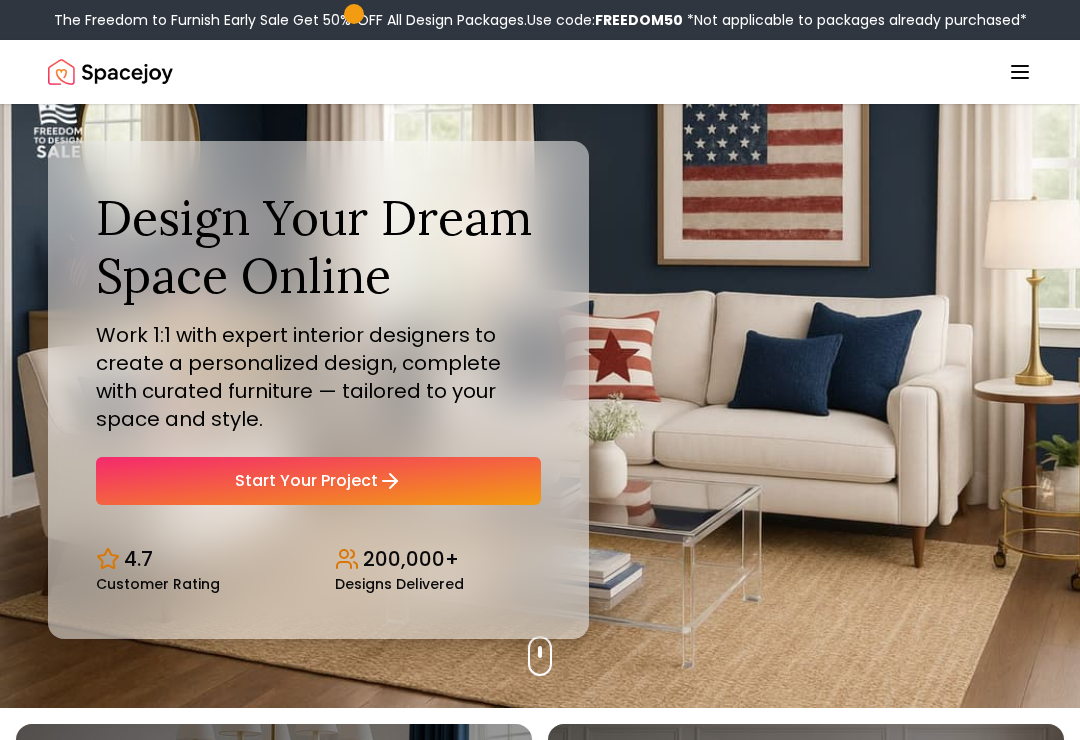 scroll, scrollTop: 0, scrollLeft: 0, axis: both 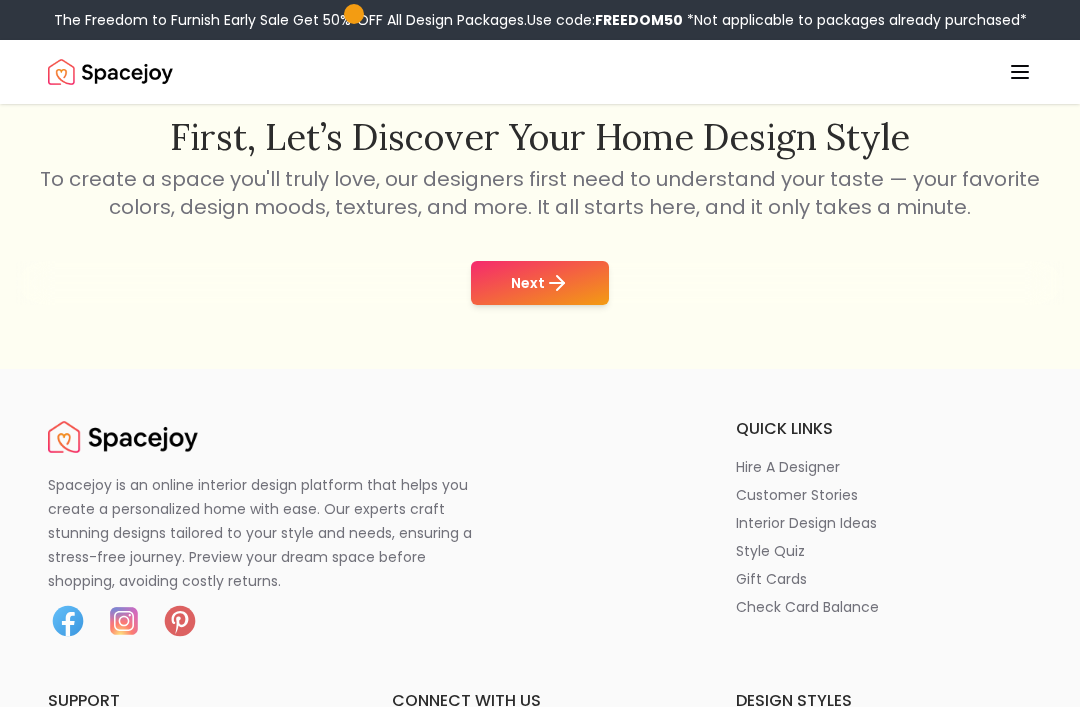 click on "Next" at bounding box center (540, 283) 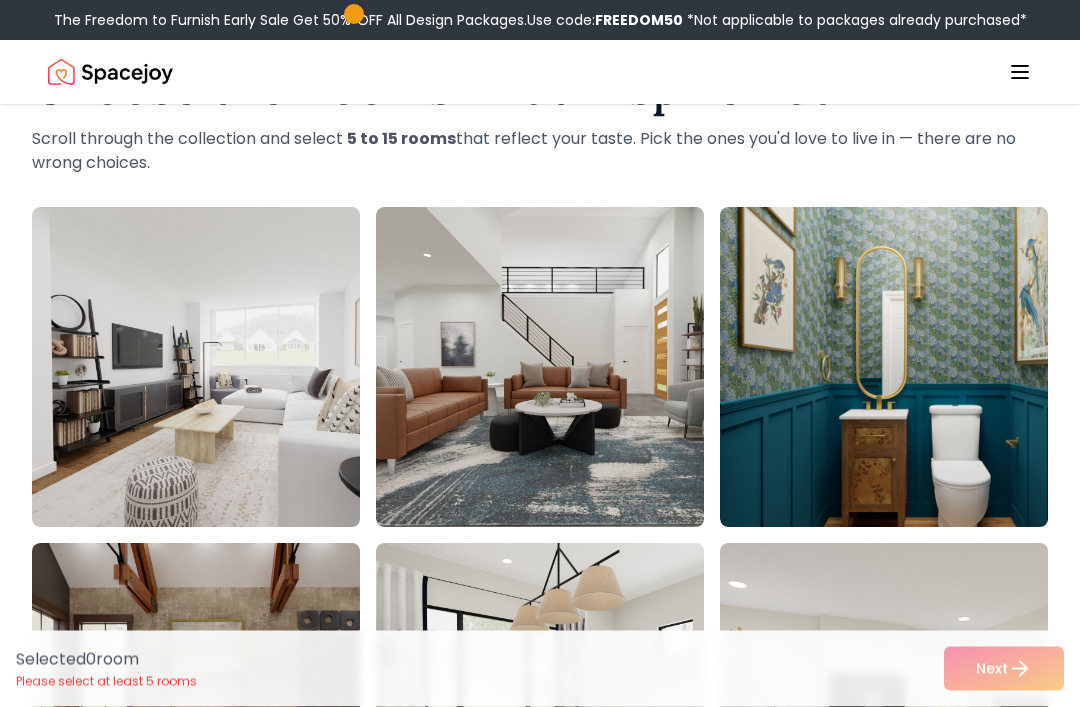 scroll, scrollTop: 126, scrollLeft: 0, axis: vertical 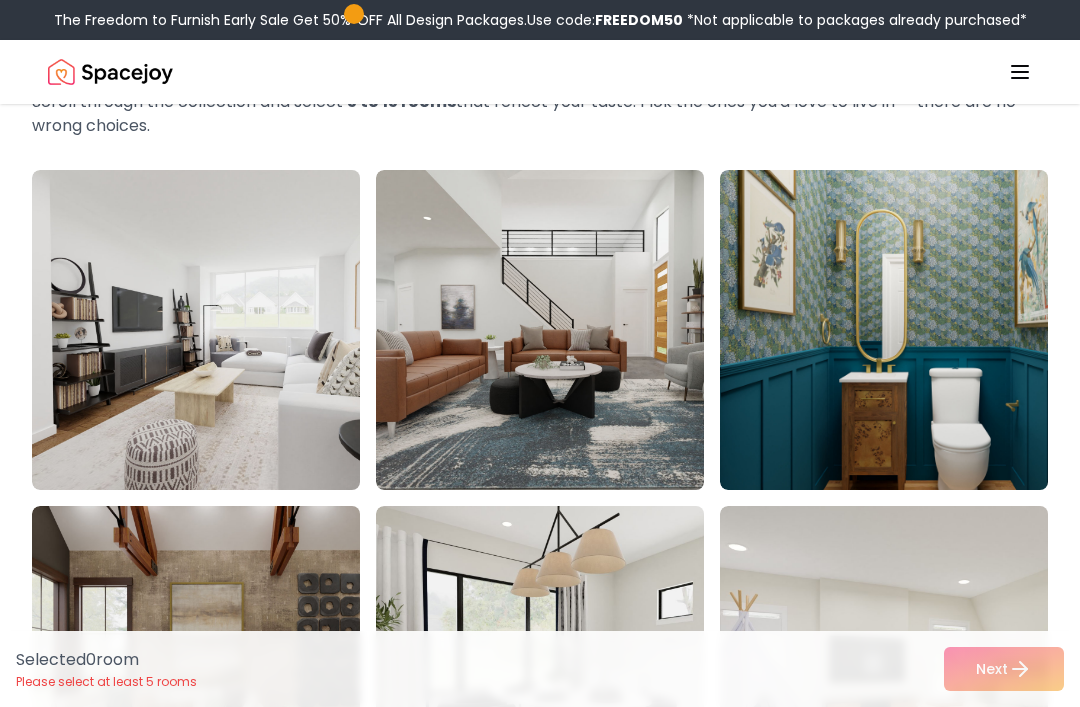 click at bounding box center (232, 330) 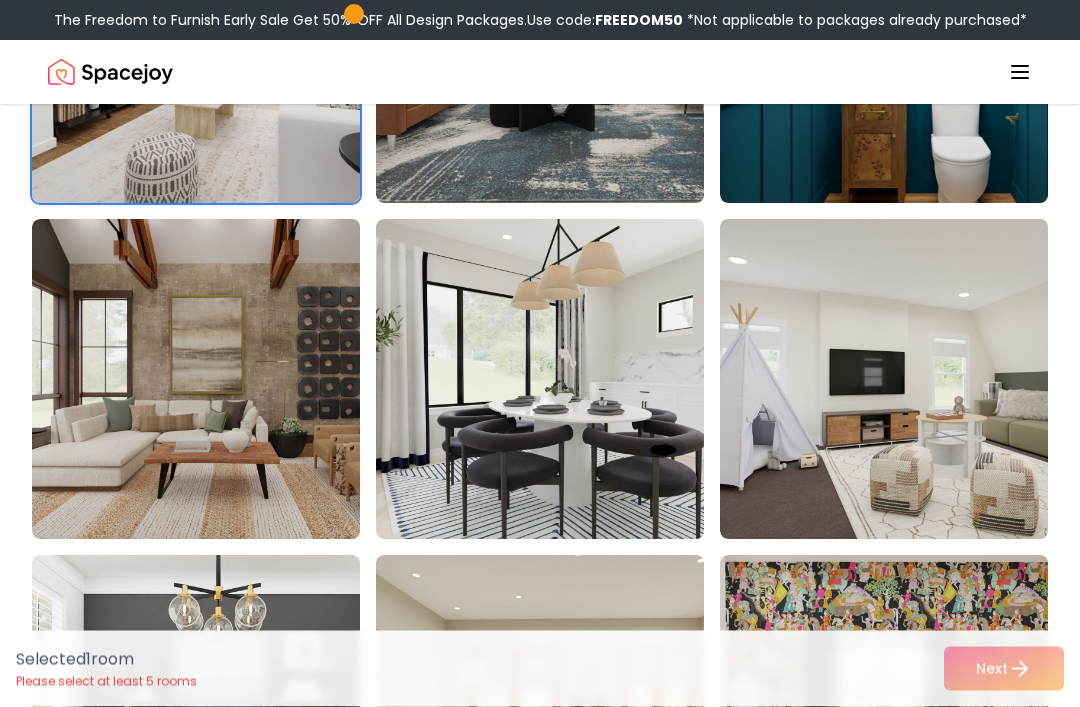 scroll, scrollTop: 413, scrollLeft: 0, axis: vertical 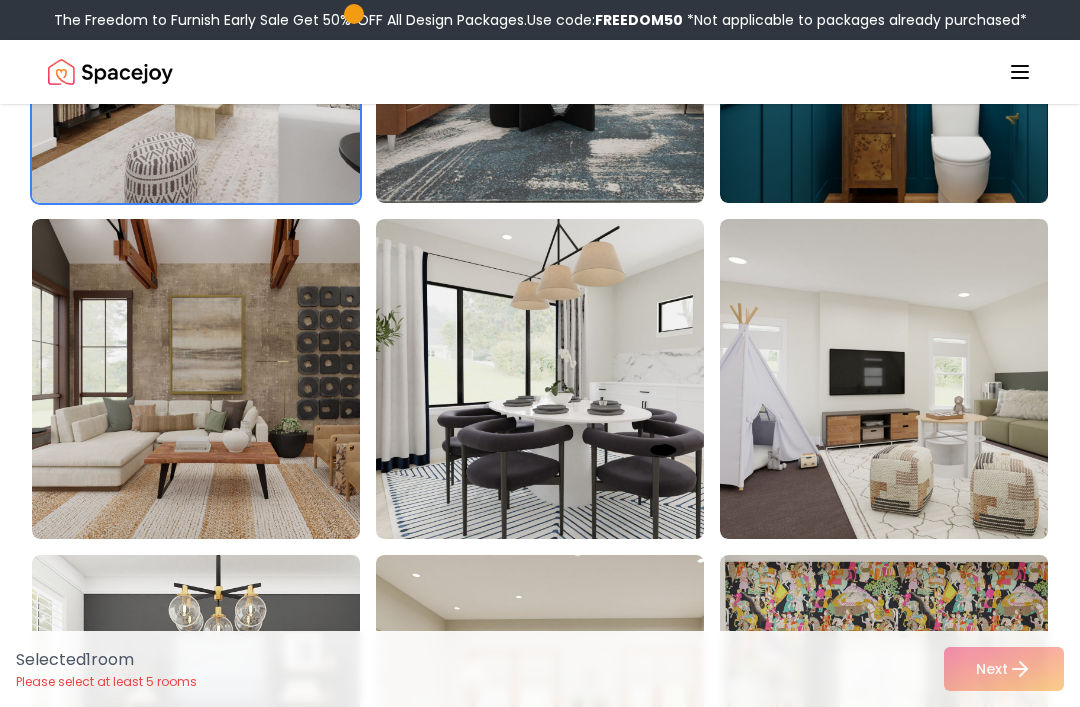 click at bounding box center [232, 379] 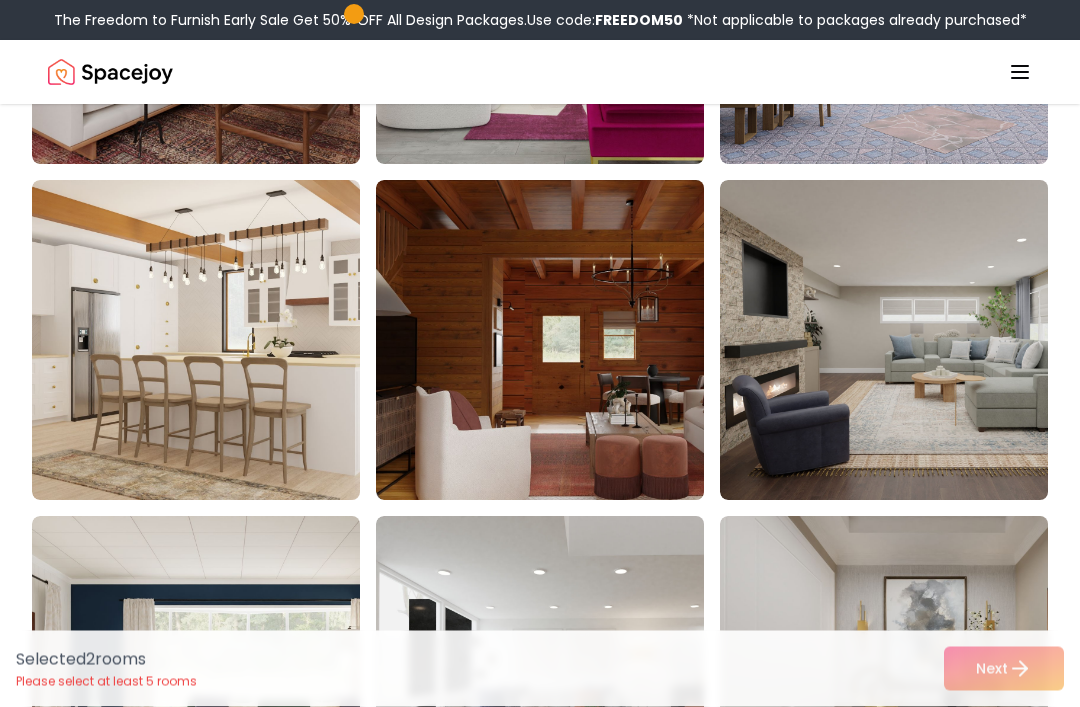 scroll, scrollTop: 1798, scrollLeft: 0, axis: vertical 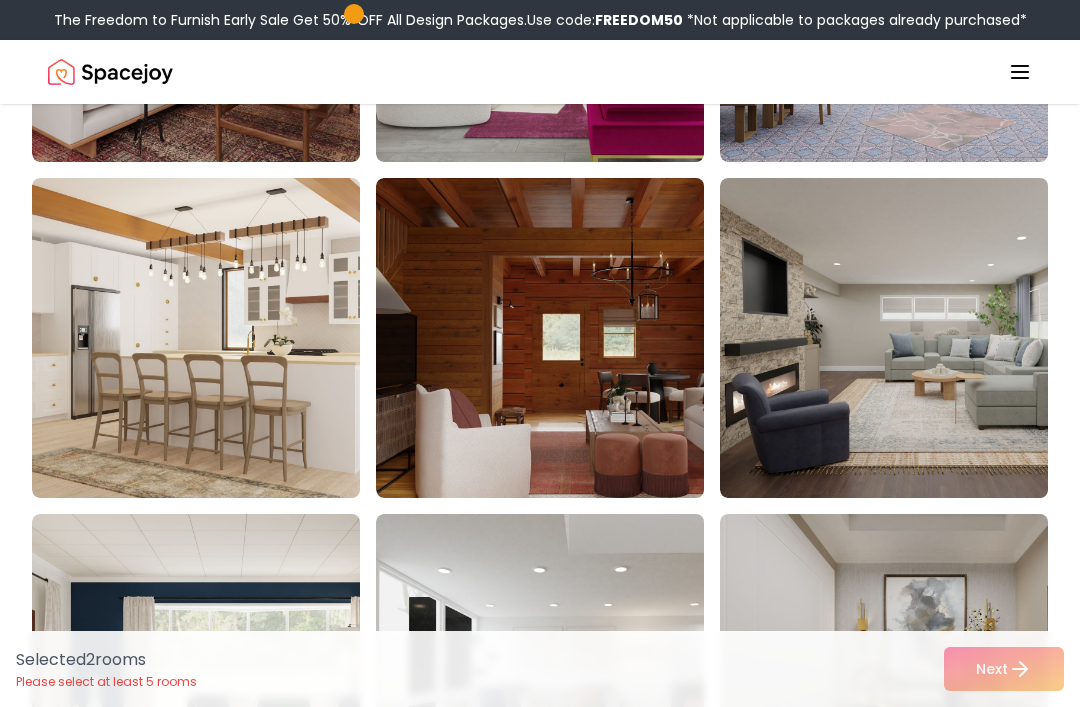 click at bounding box center [920, 338] 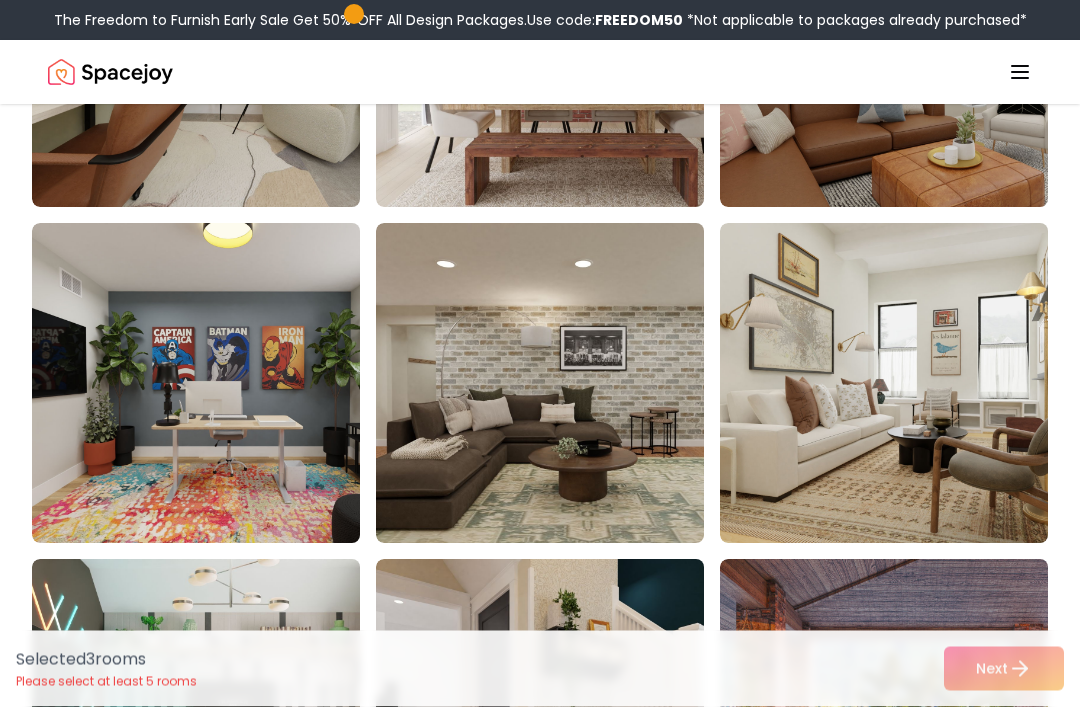 scroll, scrollTop: 4105, scrollLeft: 0, axis: vertical 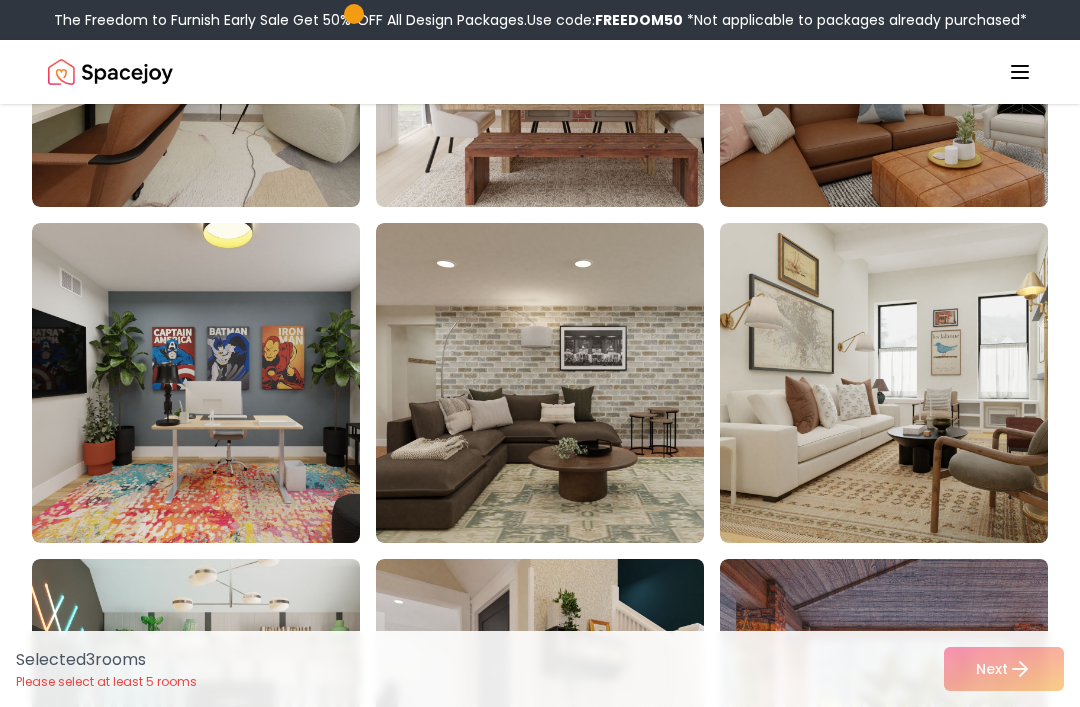 click at bounding box center [920, 383] 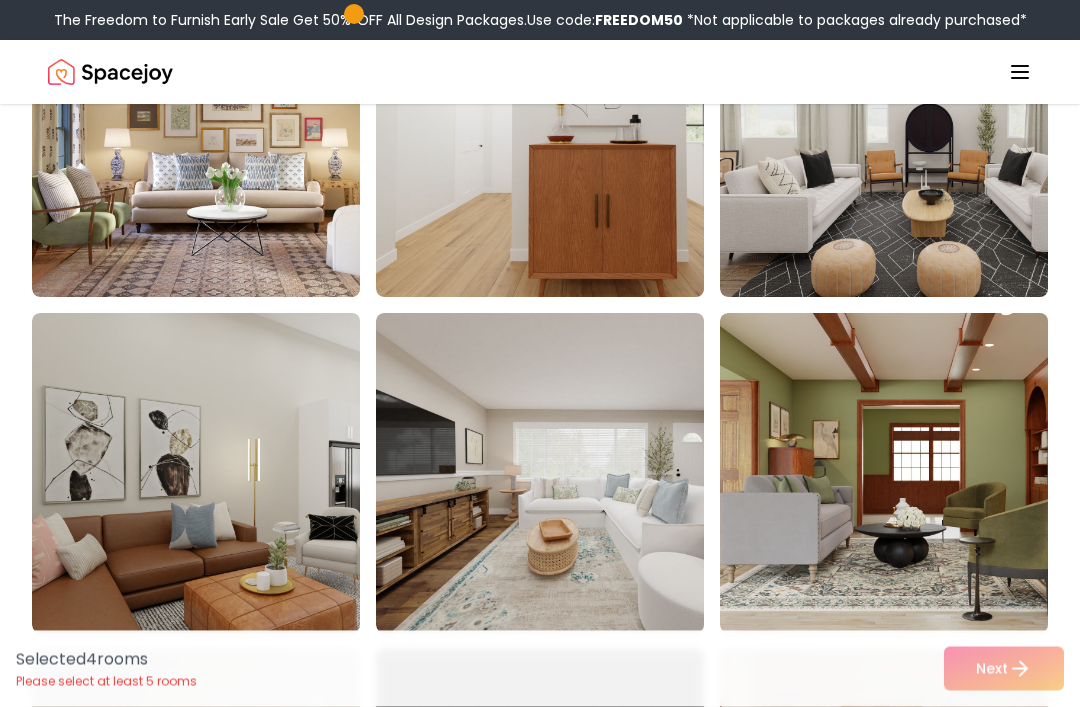 scroll, scrollTop: 5695, scrollLeft: 0, axis: vertical 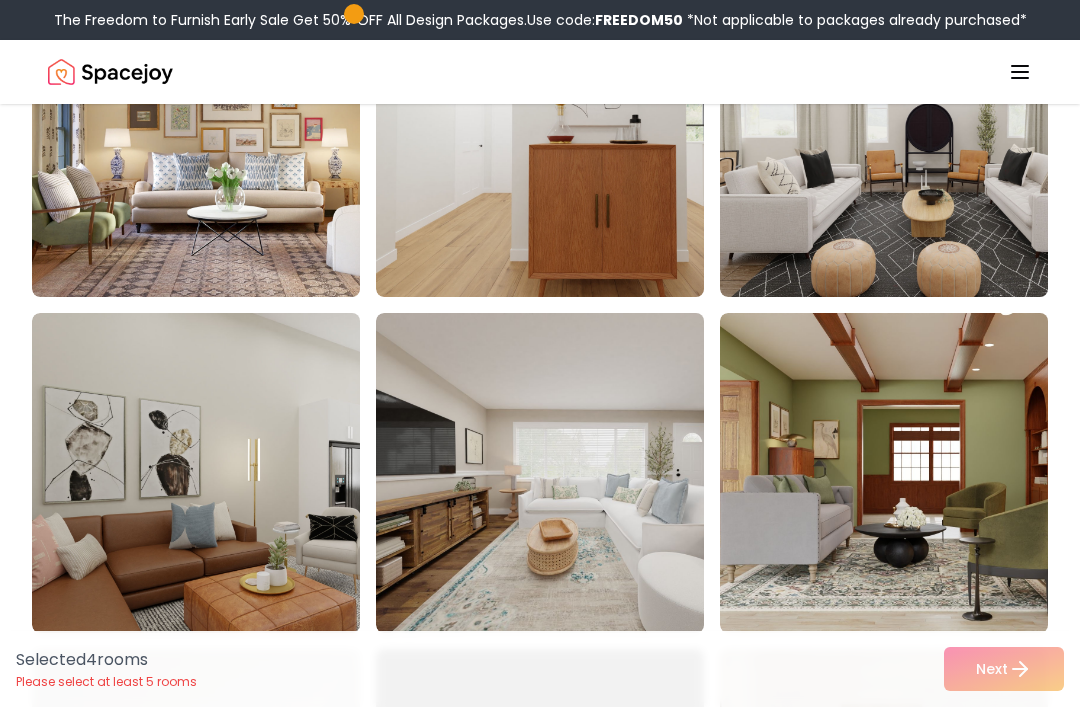 click at bounding box center (576, 473) 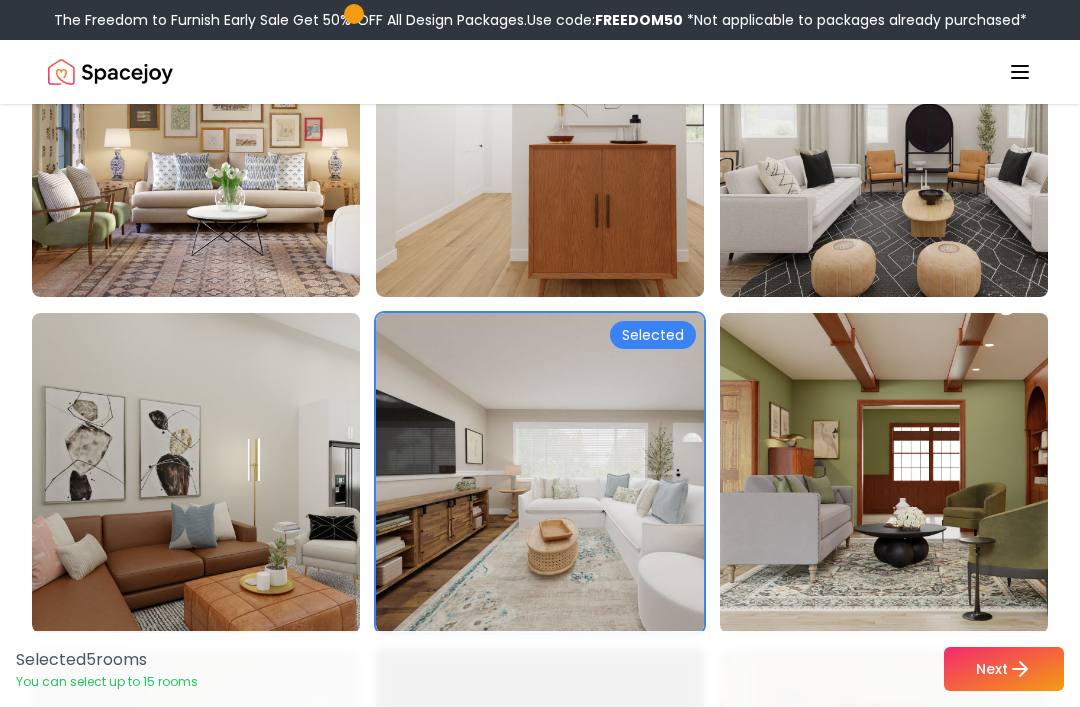 click on "Next" at bounding box center (1004, 669) 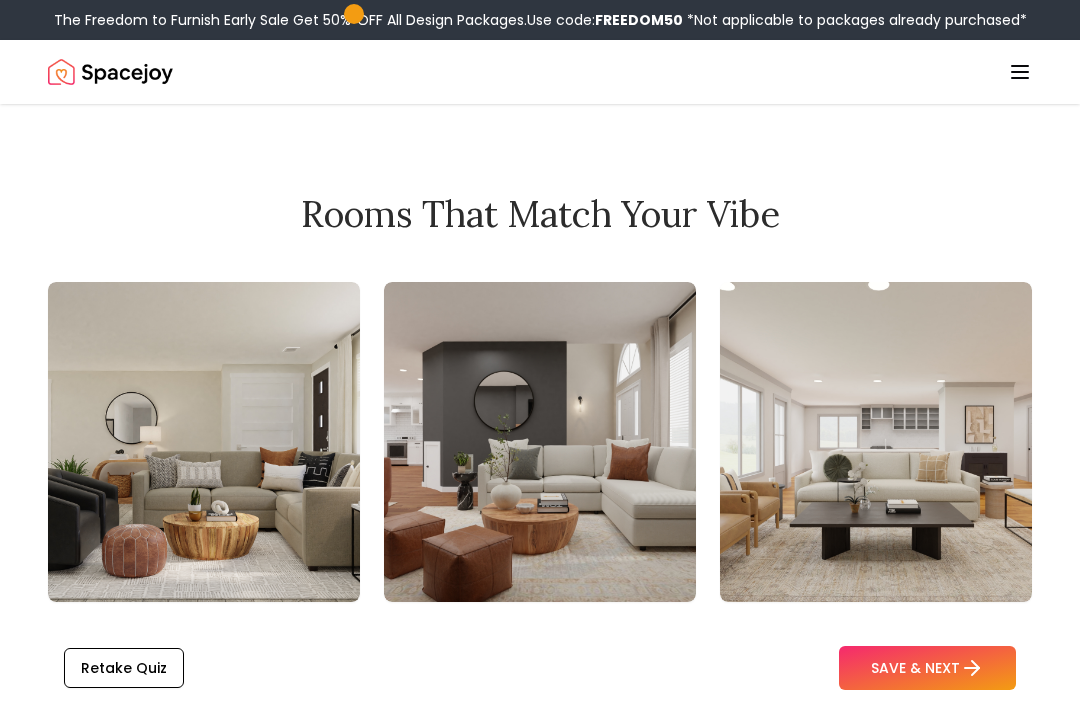 scroll, scrollTop: 2302, scrollLeft: 0, axis: vertical 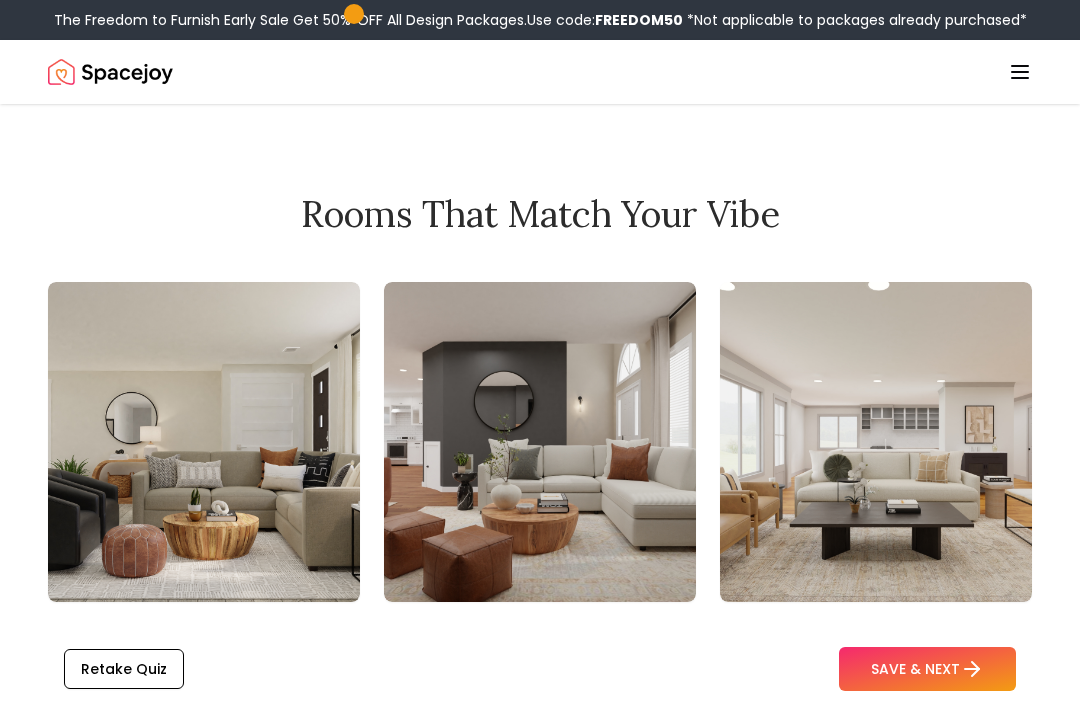 click at bounding box center (540, 442) 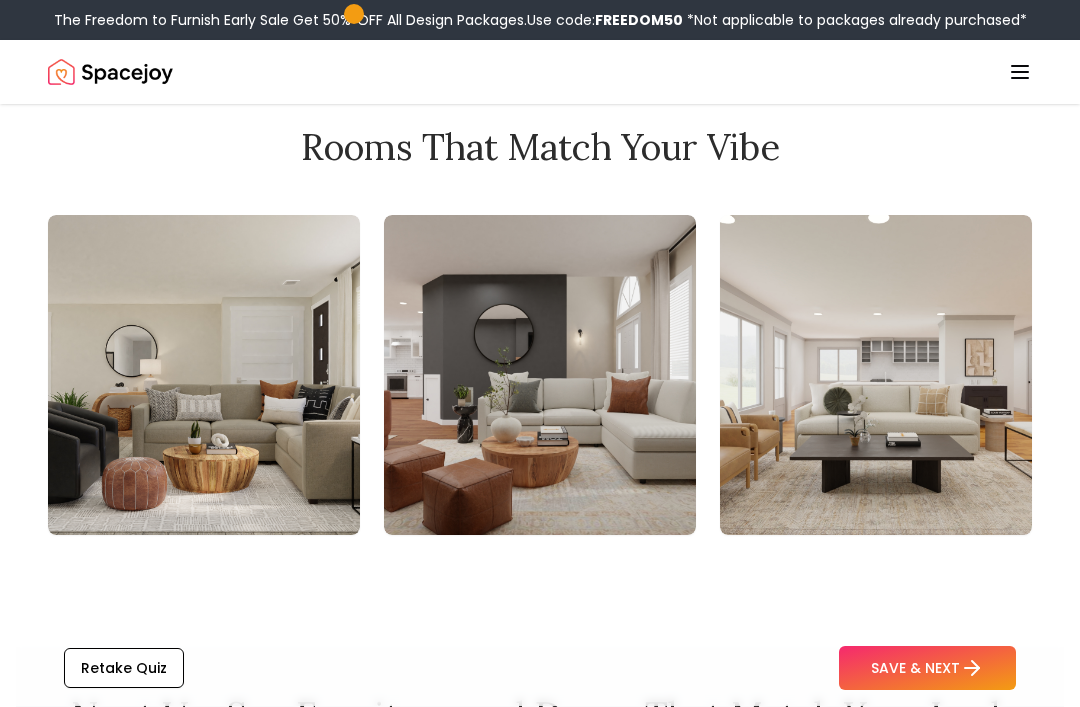scroll, scrollTop: 2370, scrollLeft: 0, axis: vertical 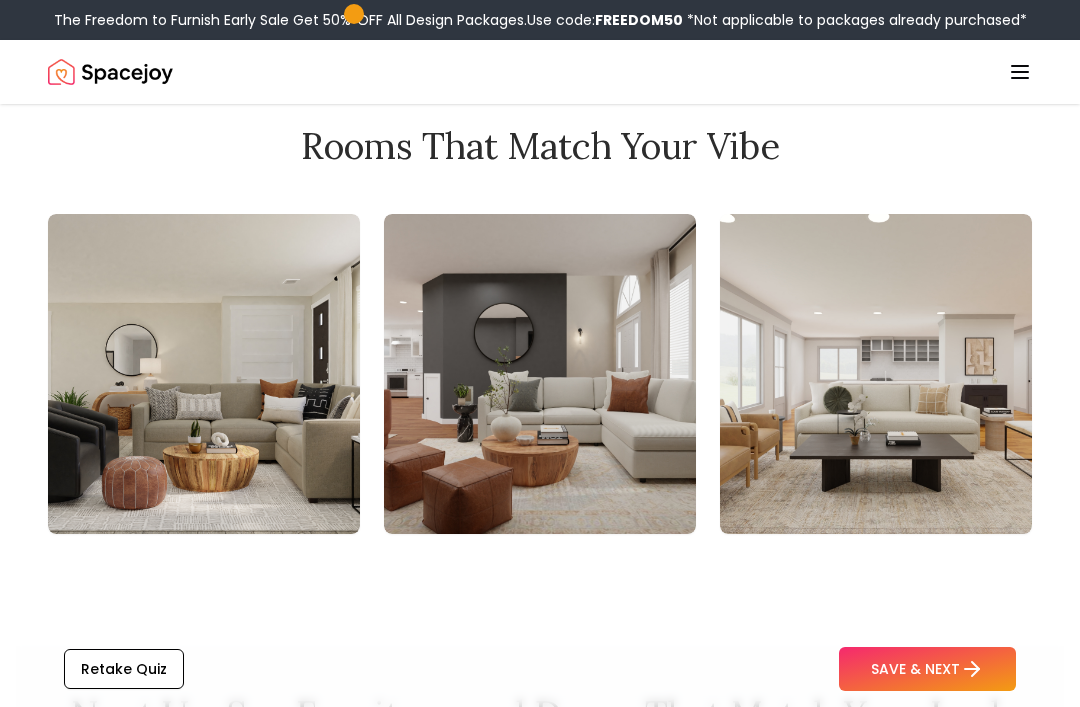 click on "Retake Quiz" at bounding box center (124, 669) 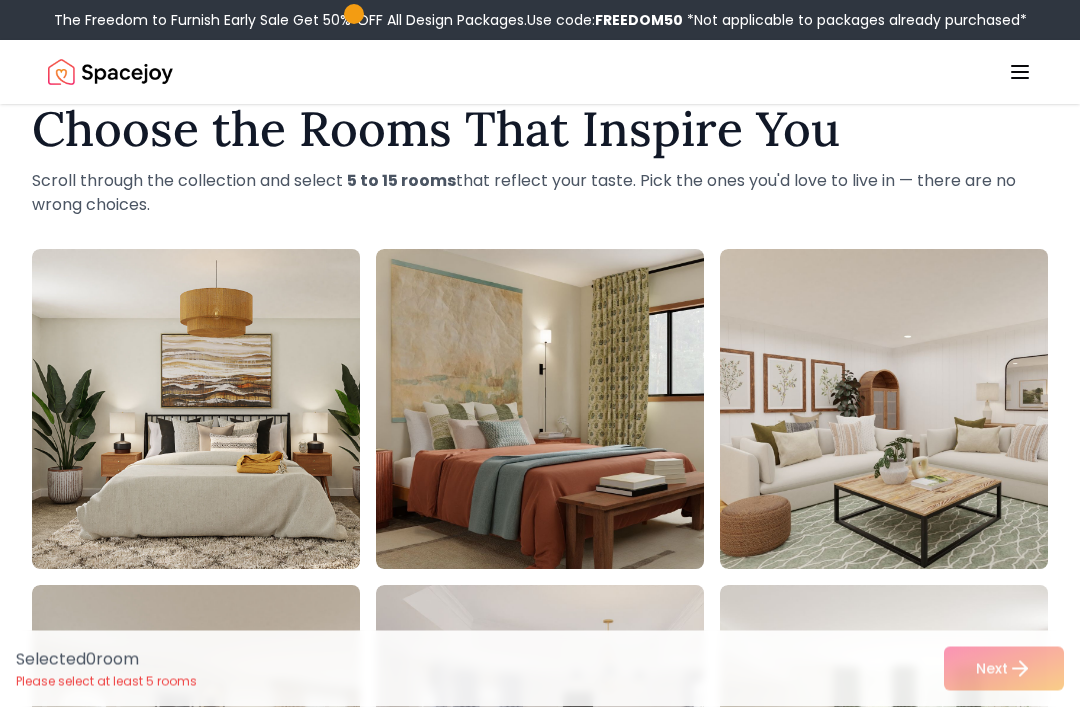 scroll, scrollTop: 47, scrollLeft: 0, axis: vertical 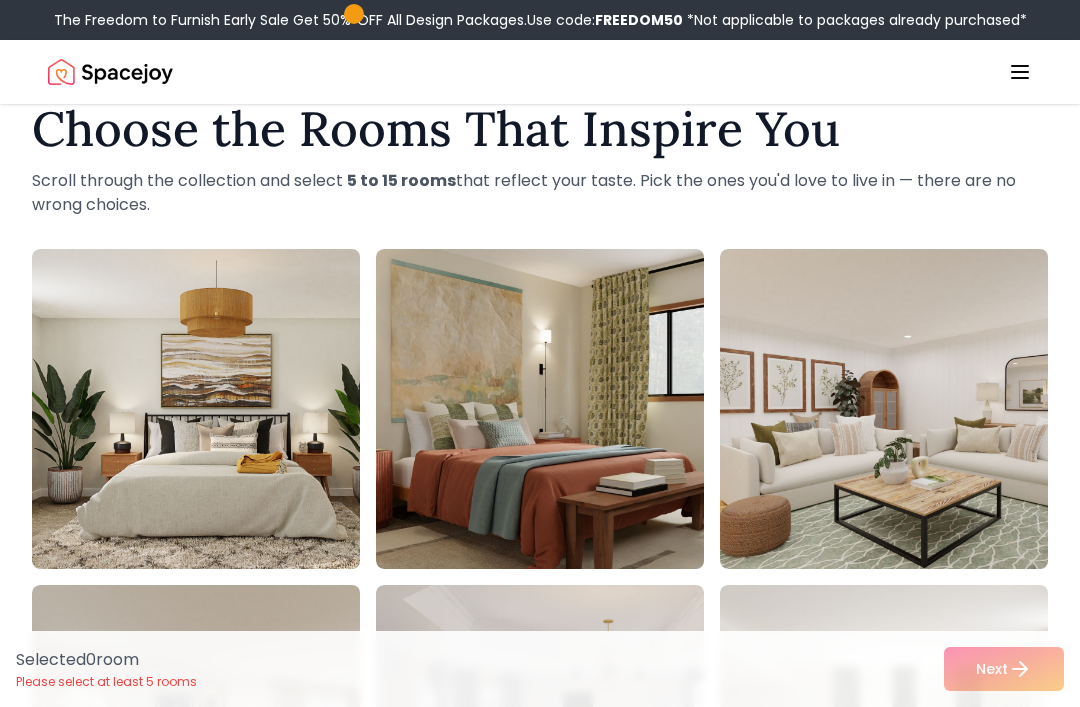 click at bounding box center [920, 409] 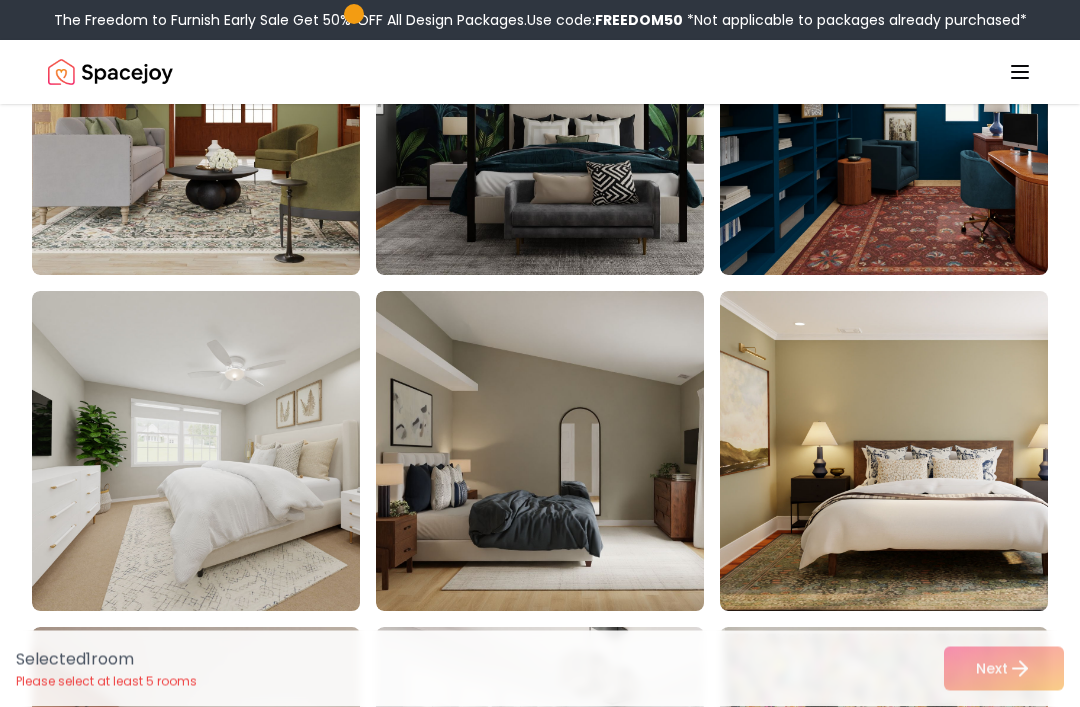 scroll, scrollTop: 1013, scrollLeft: 0, axis: vertical 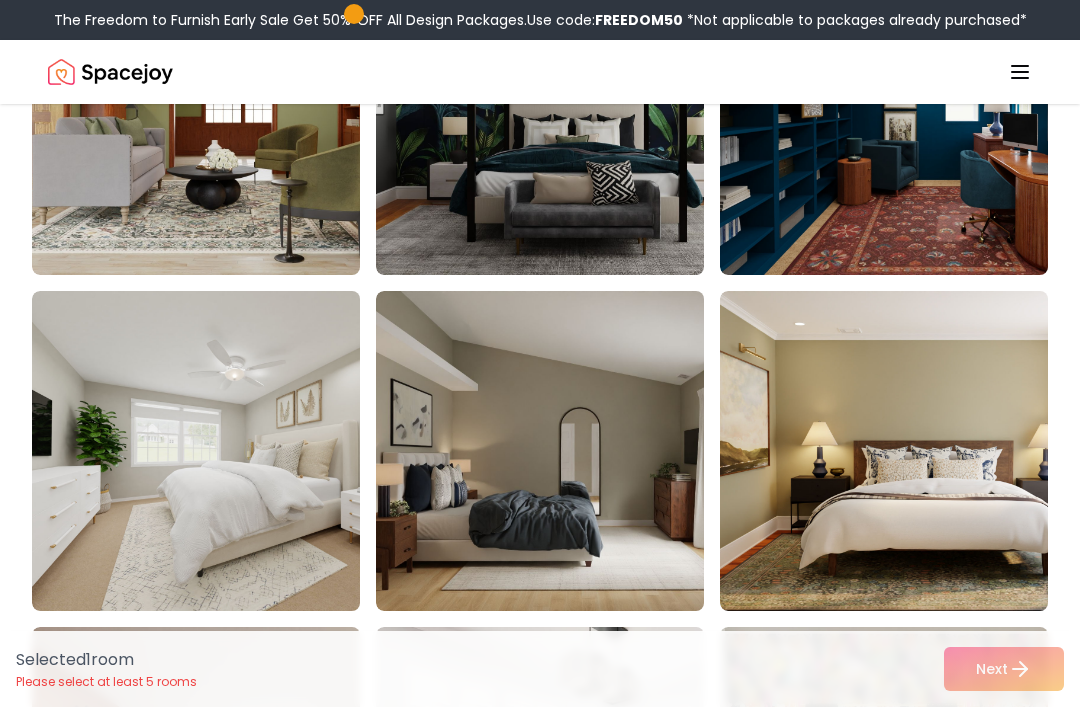 click at bounding box center [576, 451] 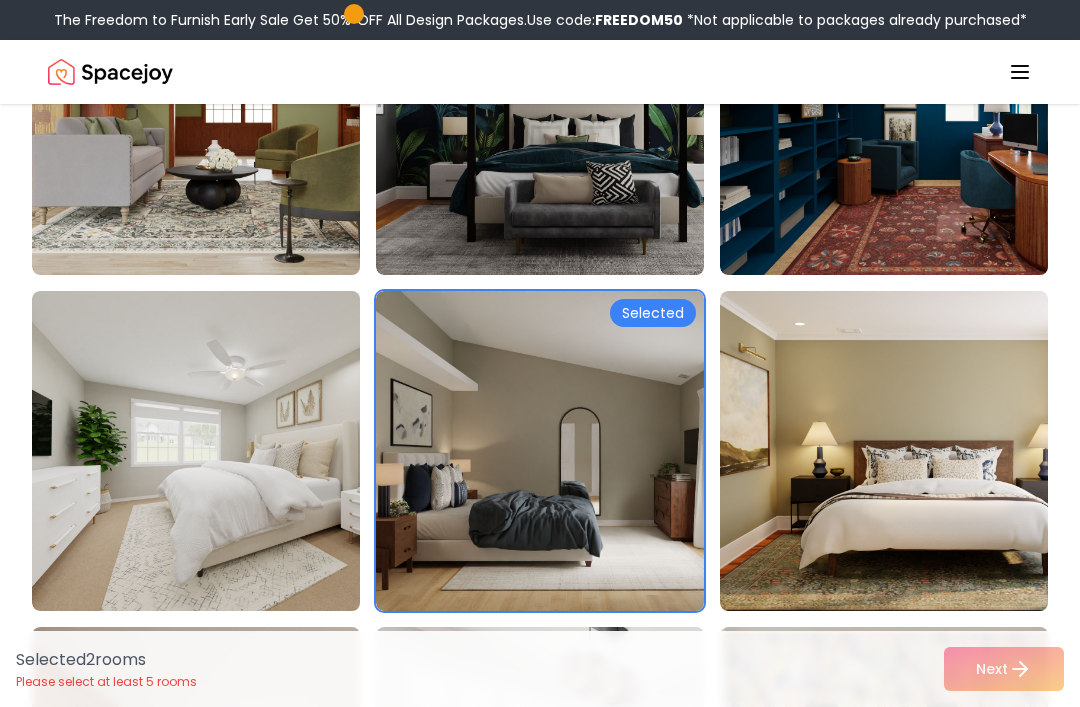 click at bounding box center [232, 451] 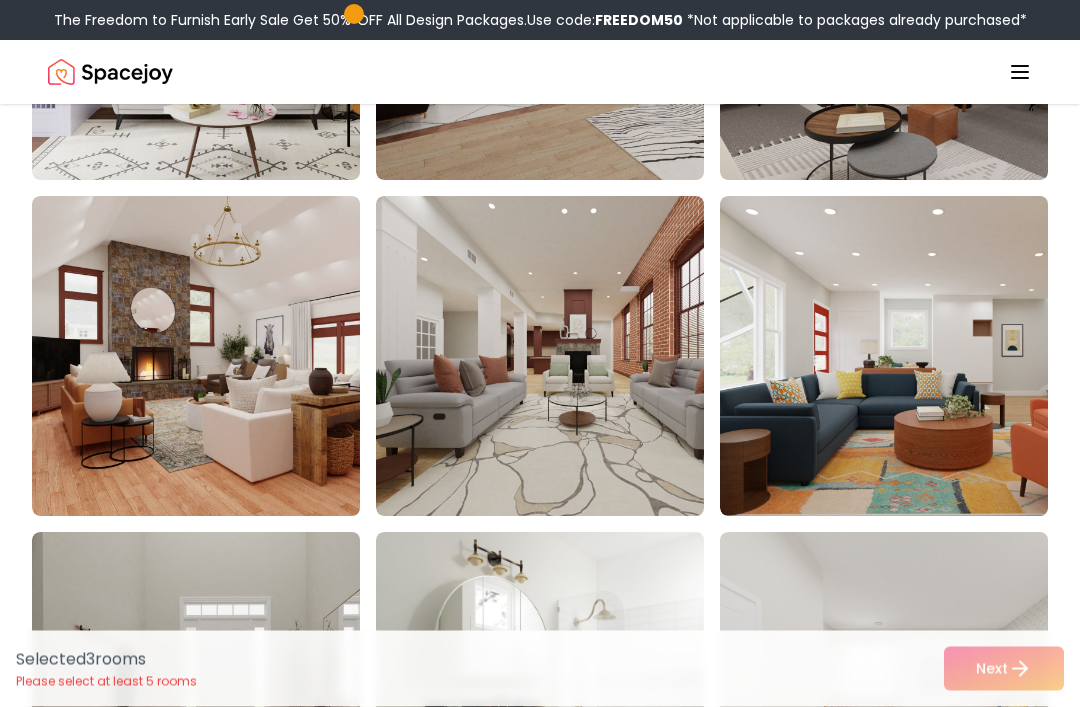 scroll, scrollTop: 10516, scrollLeft: 0, axis: vertical 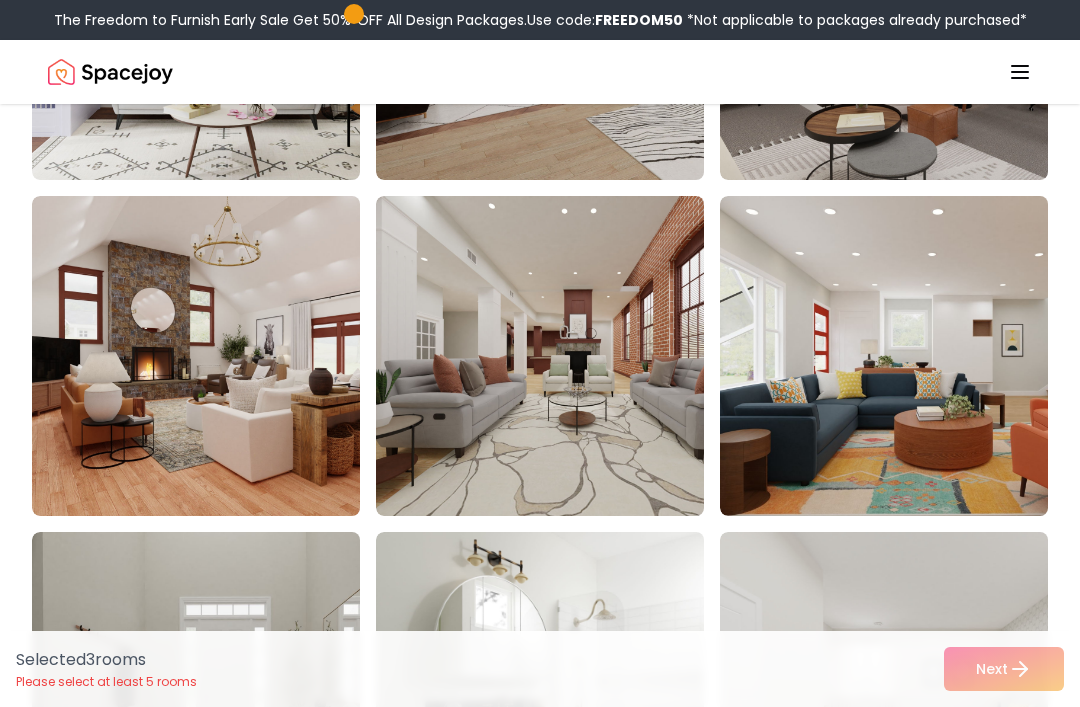 click at bounding box center [232, 356] 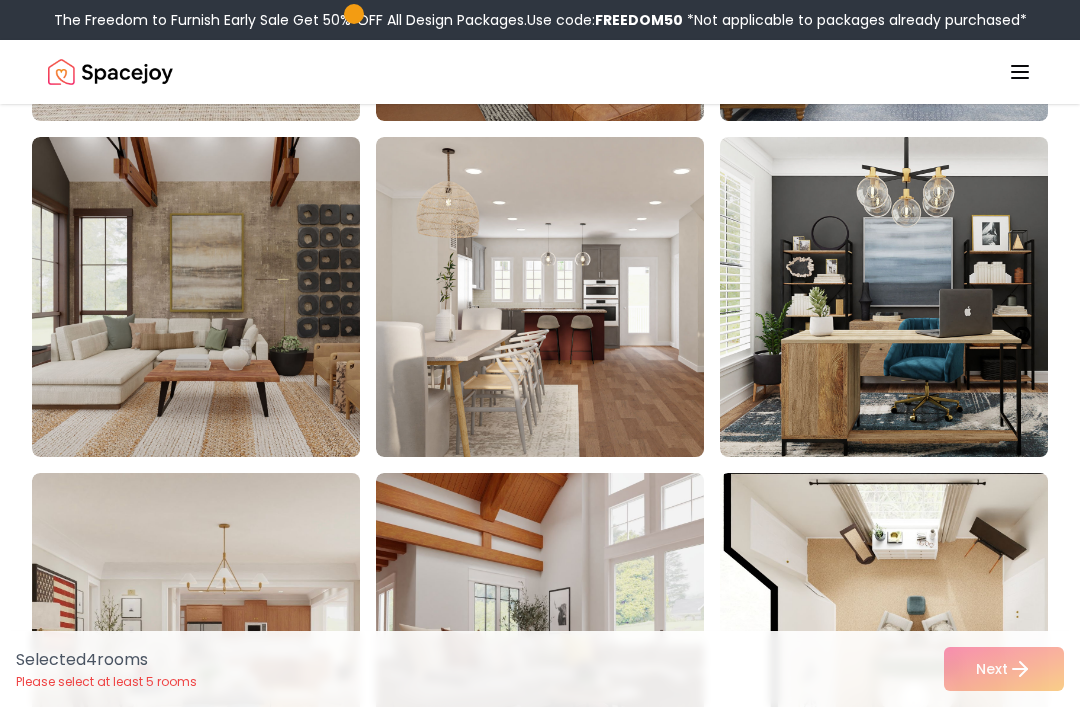 scroll, scrollTop: 5861, scrollLeft: 0, axis: vertical 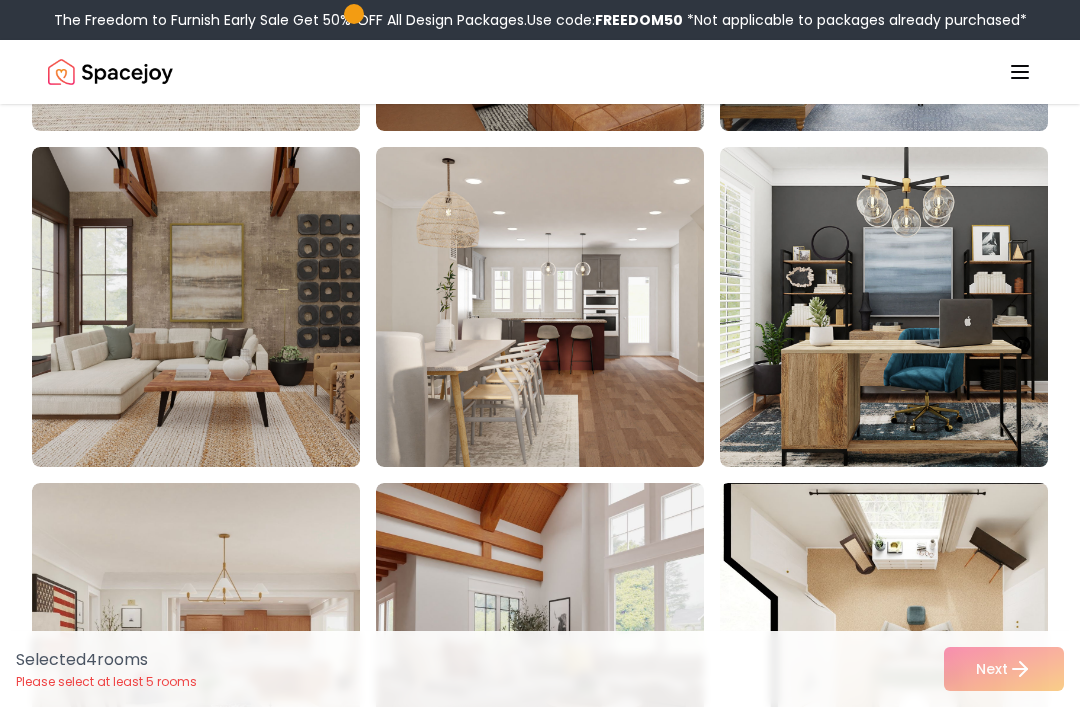 click at bounding box center (232, 307) 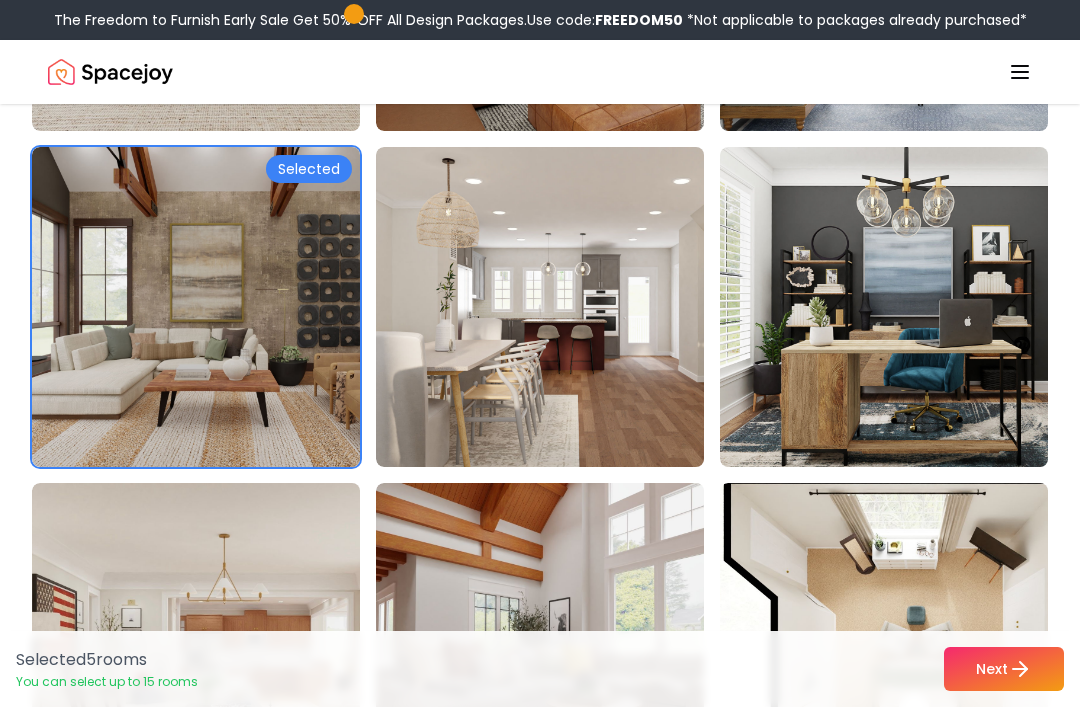 click at bounding box center [232, 307] 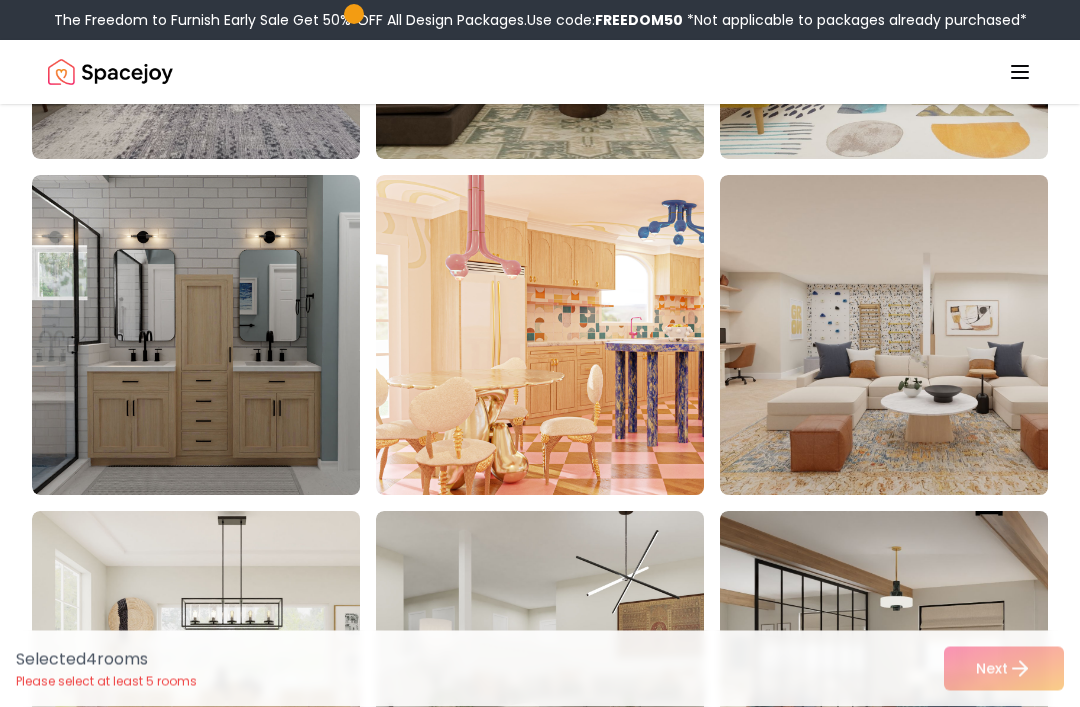 scroll, scrollTop: 3815, scrollLeft: 0, axis: vertical 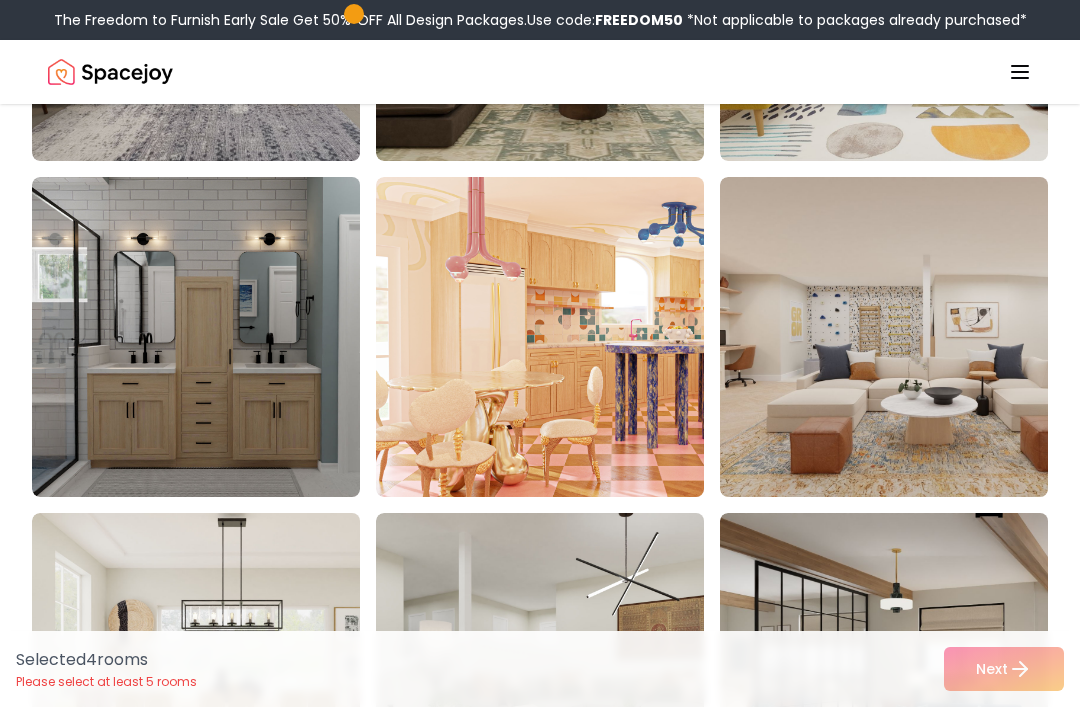 click at bounding box center [232, 337] 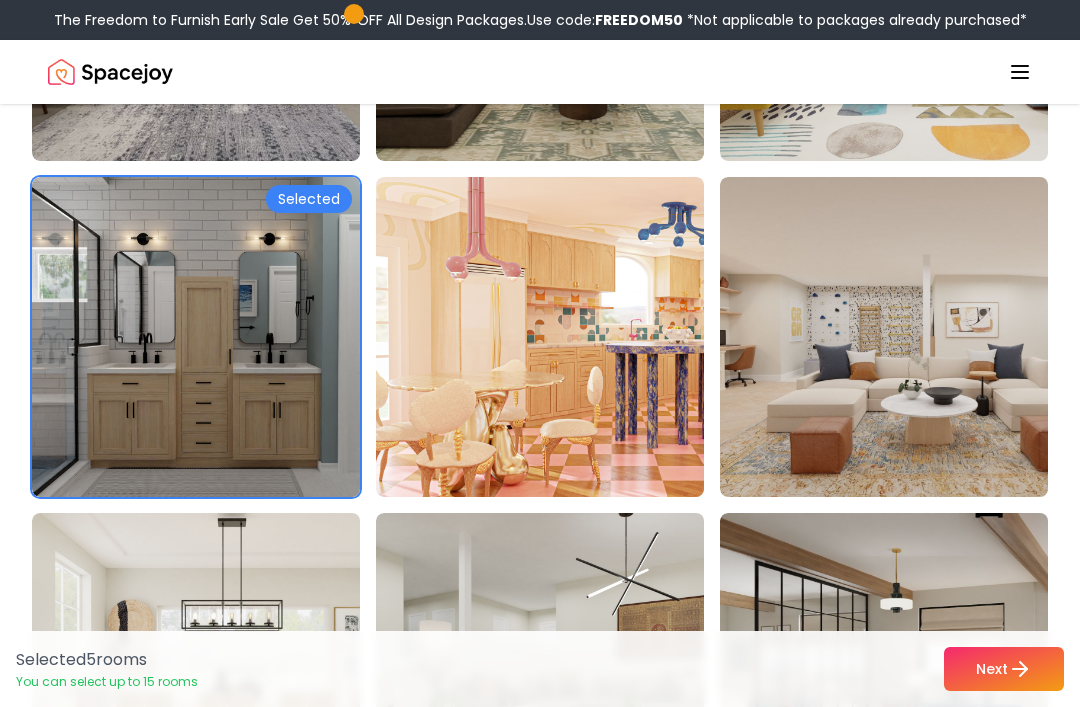click on "Next" at bounding box center [1004, 669] 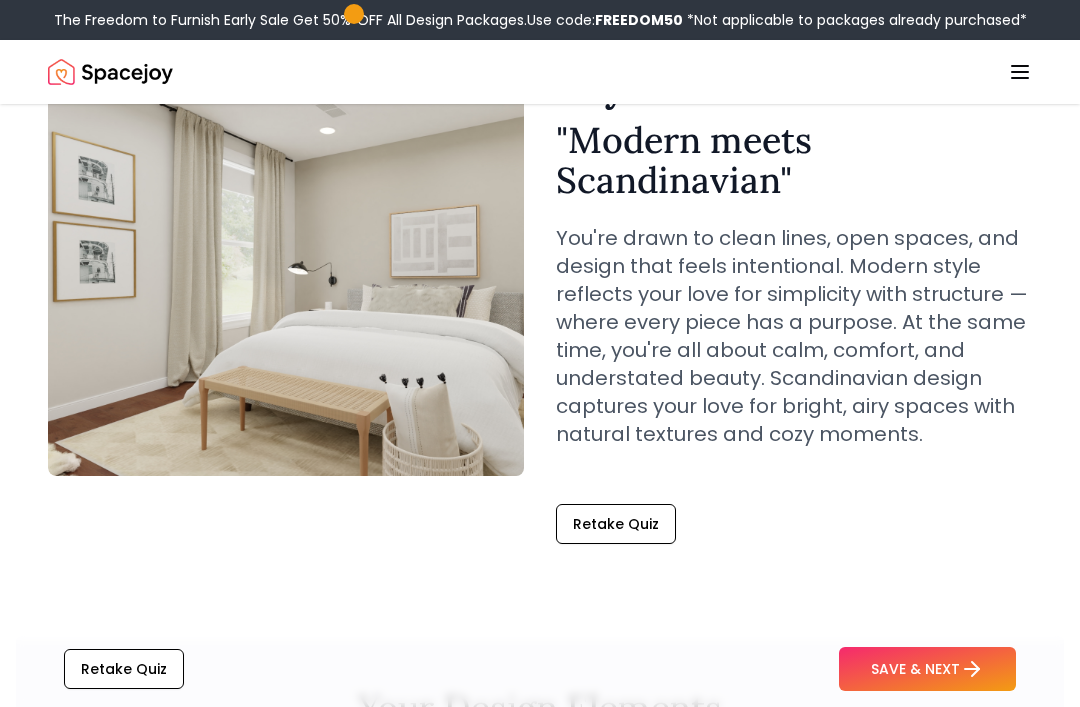 scroll, scrollTop: 182, scrollLeft: 0, axis: vertical 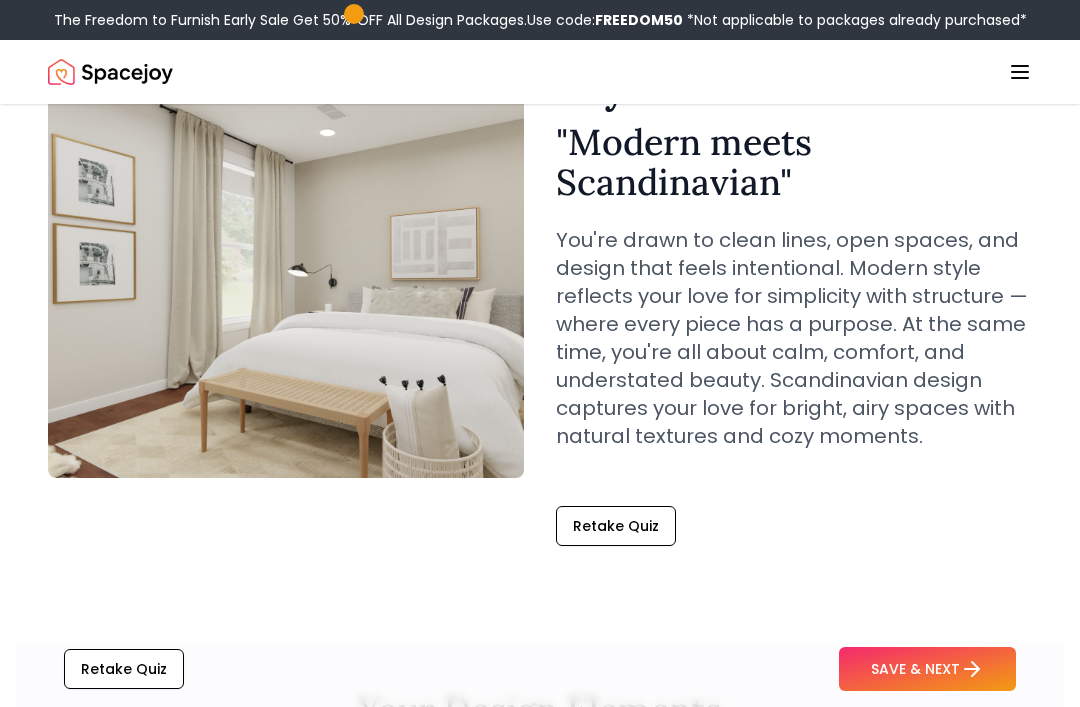 click on "SAVE & NEXT" at bounding box center [927, 669] 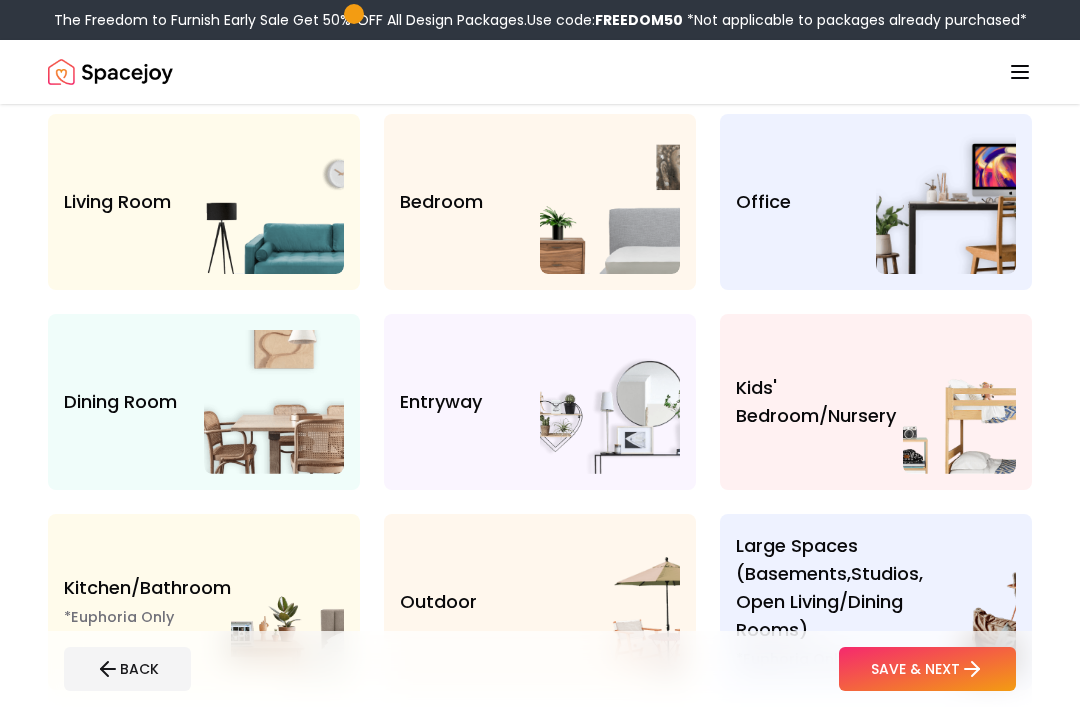 scroll, scrollTop: 0, scrollLeft: 0, axis: both 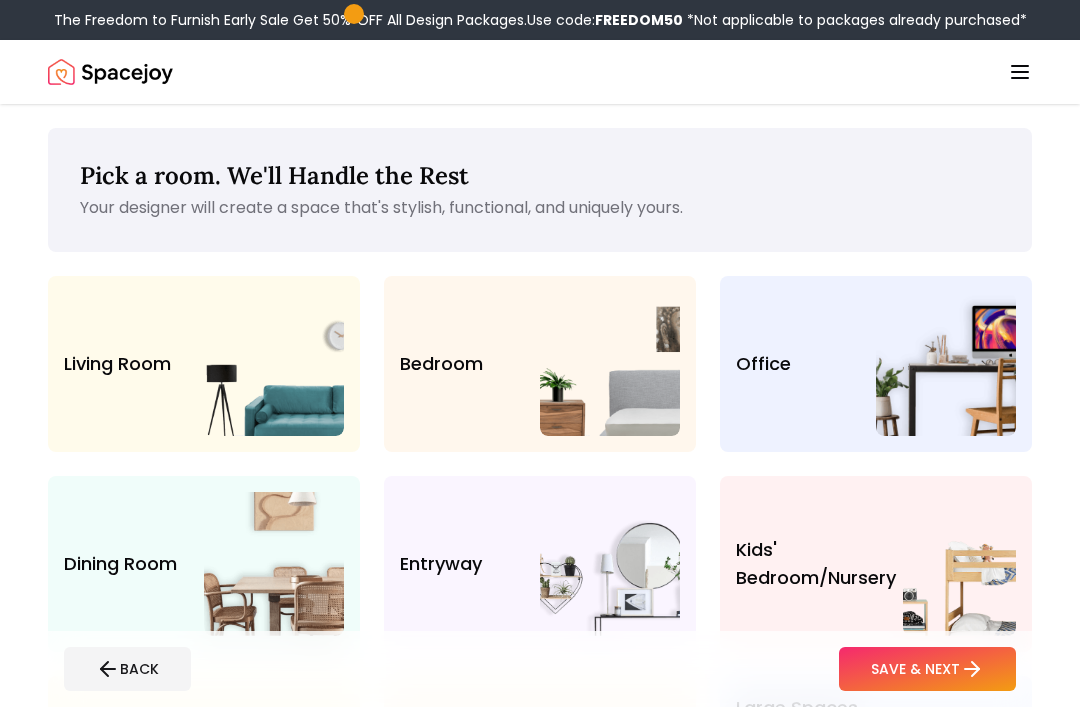 click on "Living Room" at bounding box center [204, 364] 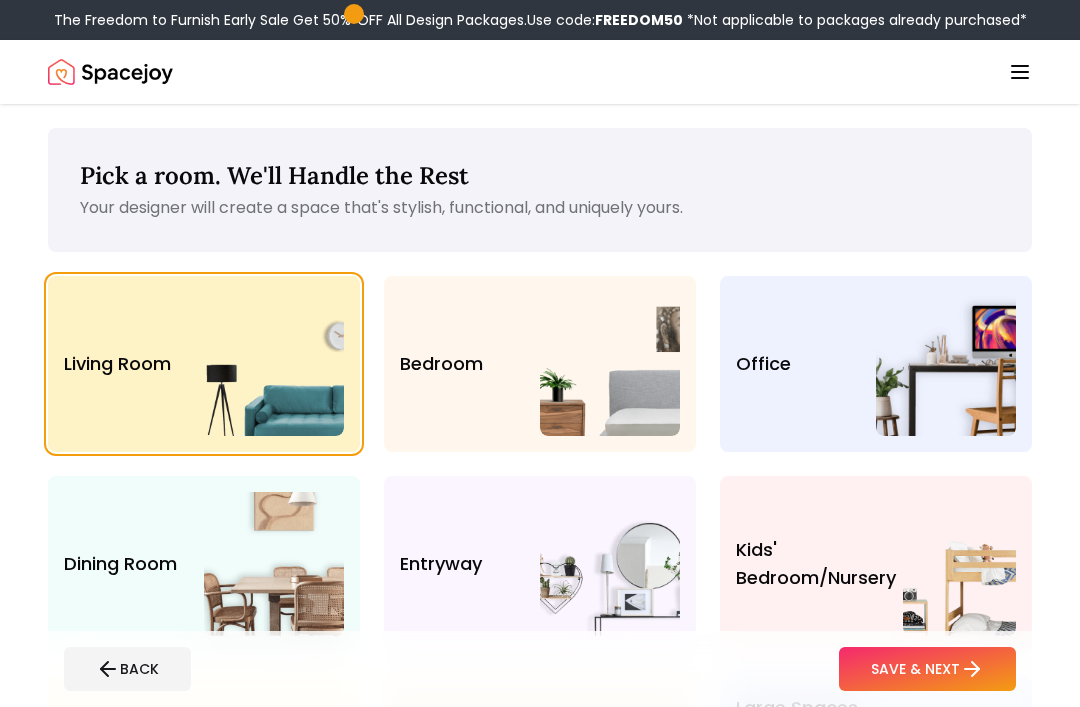 click on "SAVE & NEXT" at bounding box center (927, 669) 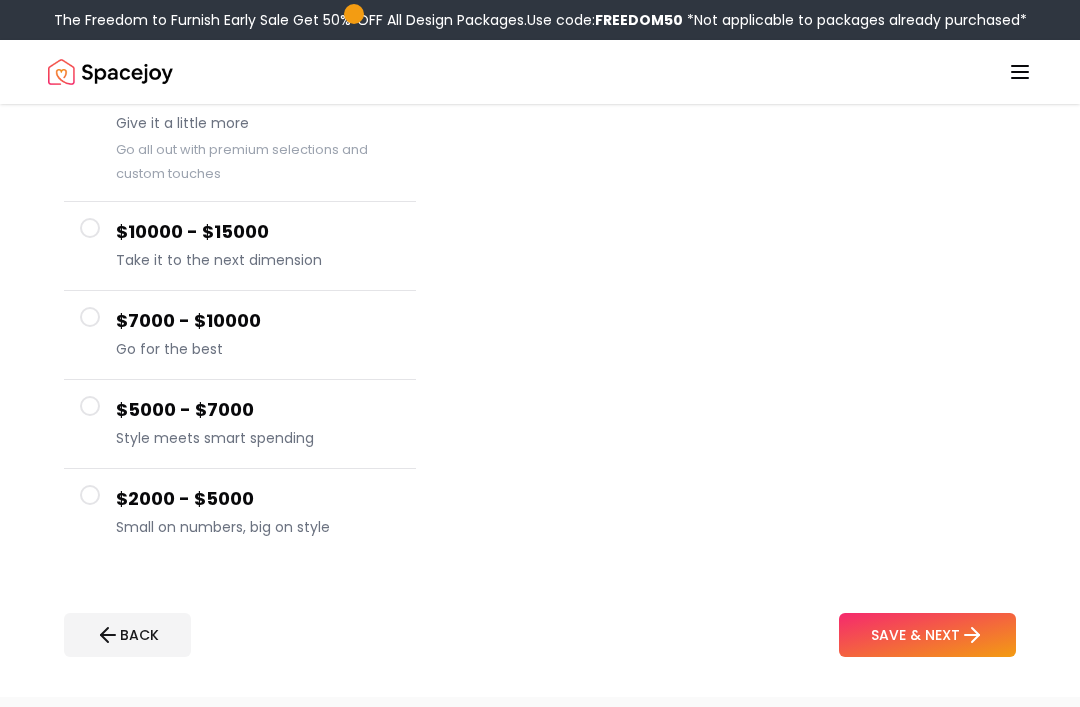 scroll, scrollTop: 233, scrollLeft: 0, axis: vertical 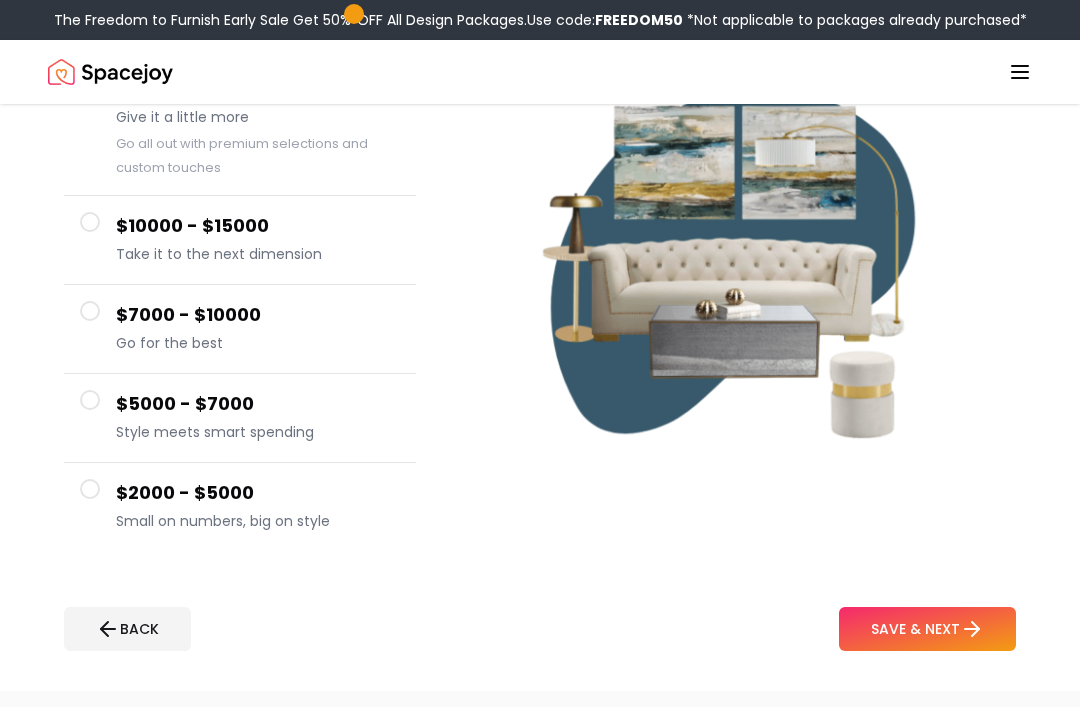 click at bounding box center (90, 489) 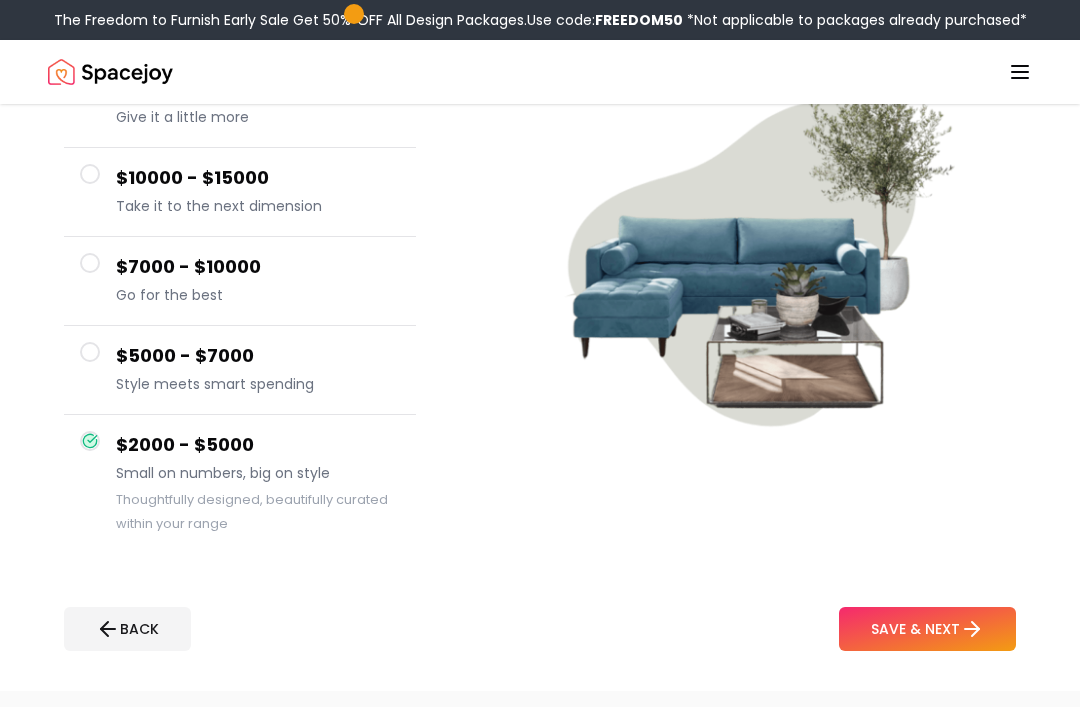 click on "SAVE & NEXT" at bounding box center (927, 629) 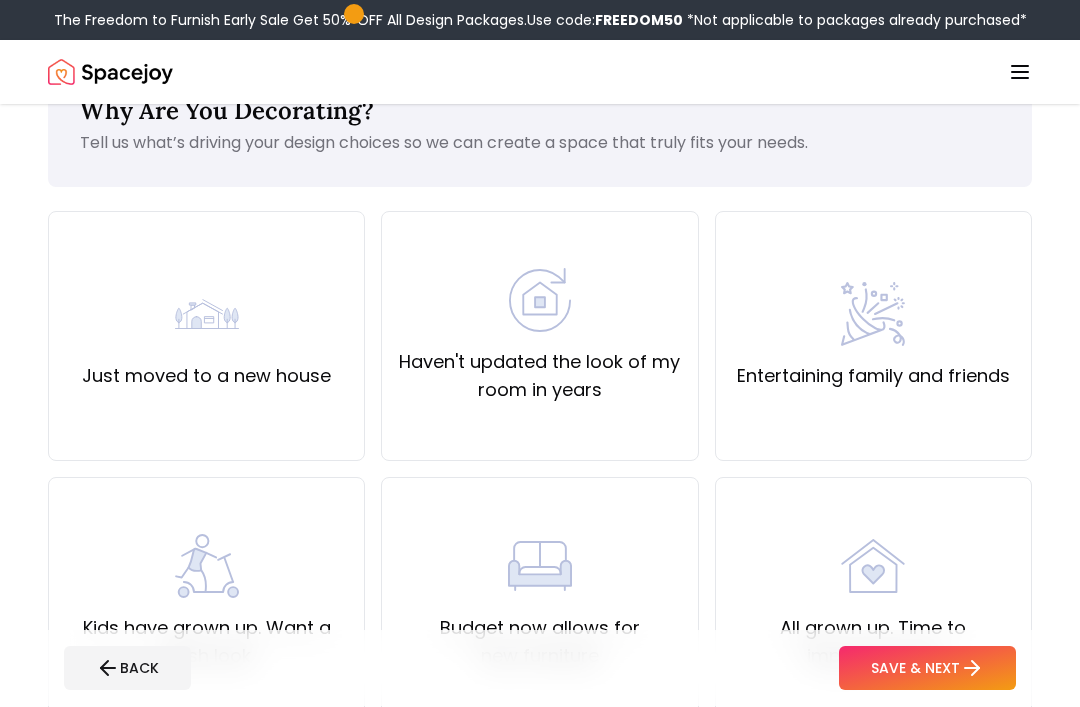 scroll, scrollTop: 53, scrollLeft: 0, axis: vertical 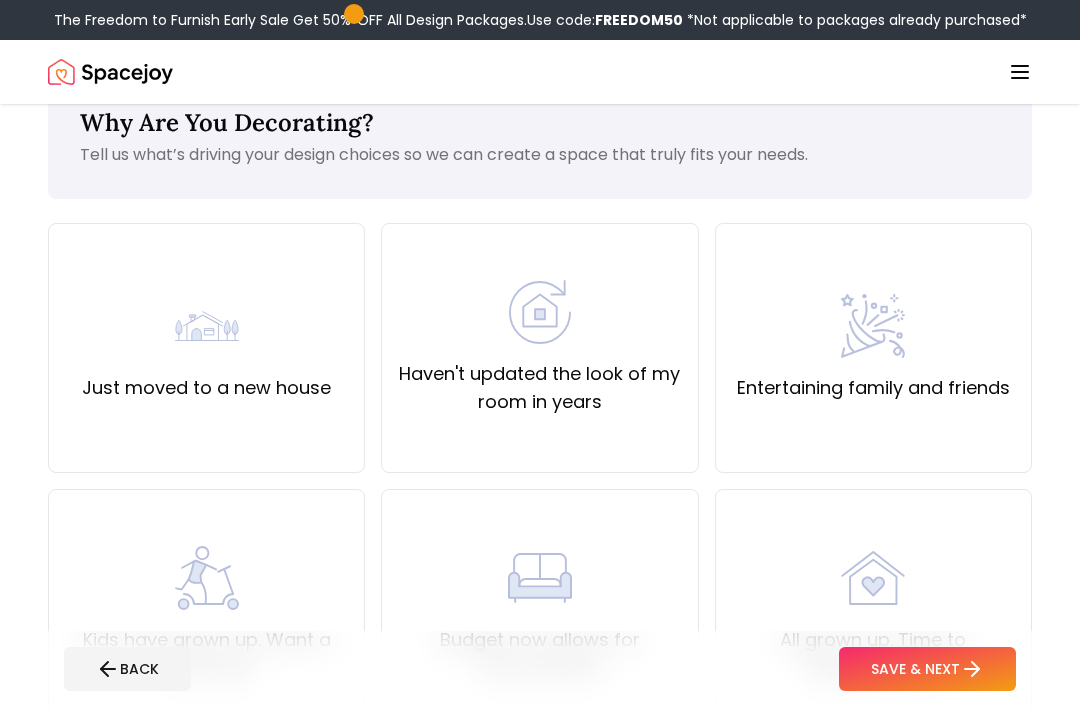 click on "Just moved to a new house" at bounding box center (206, 388) 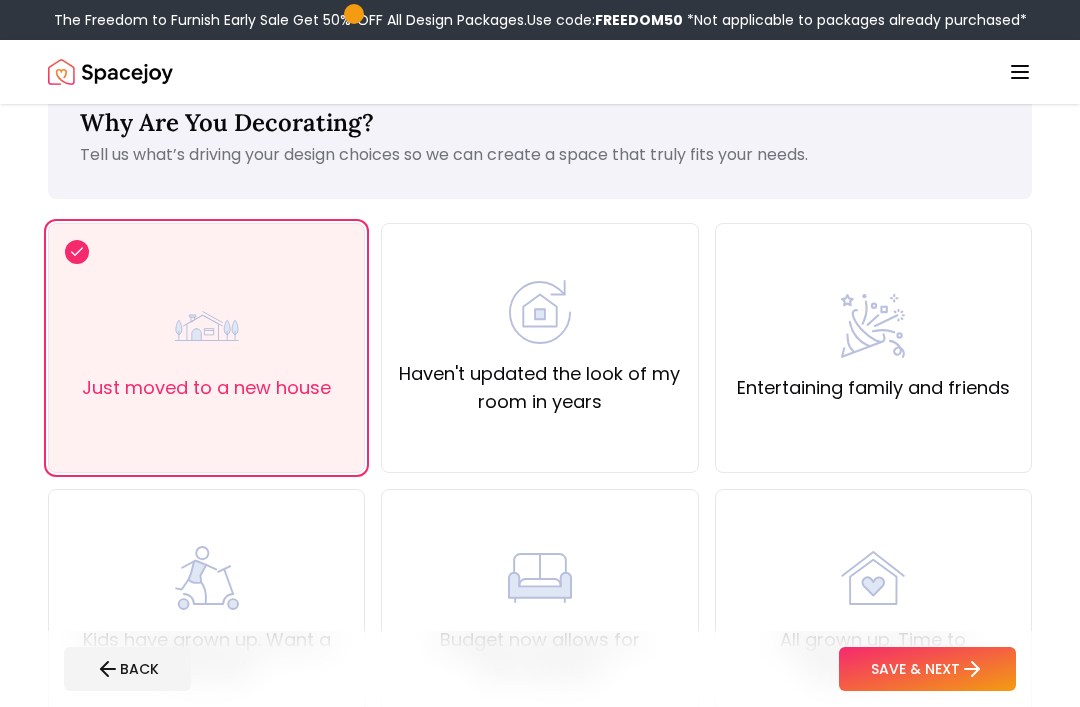 click on "SAVE & NEXT" at bounding box center [927, 669] 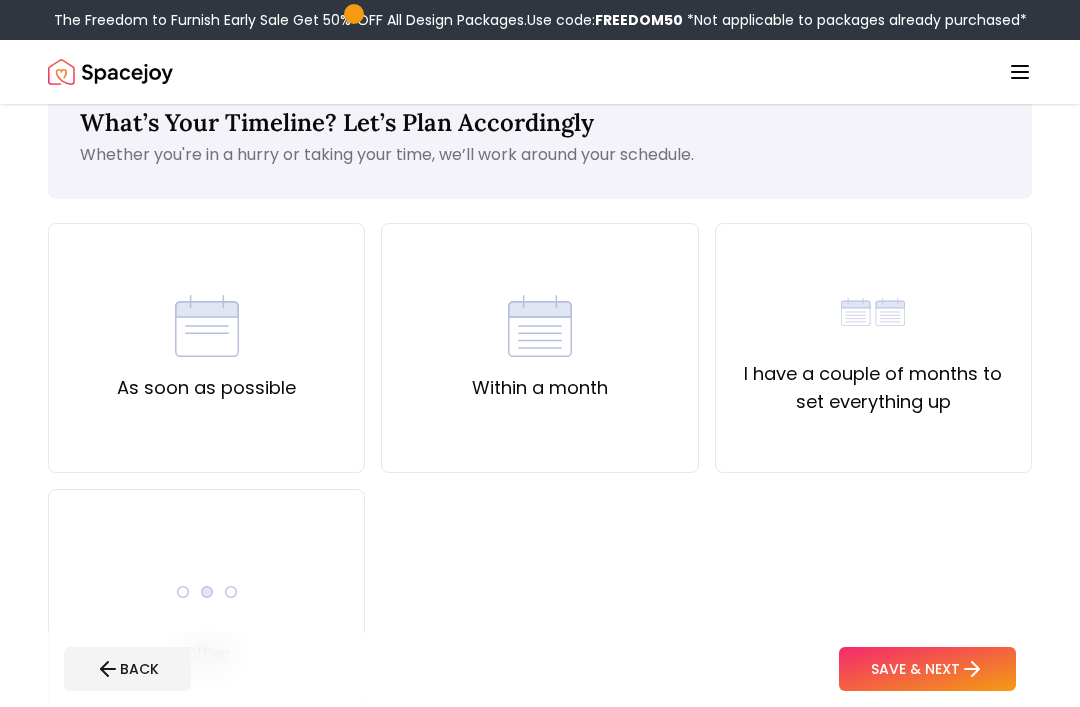 click at bounding box center [540, 326] 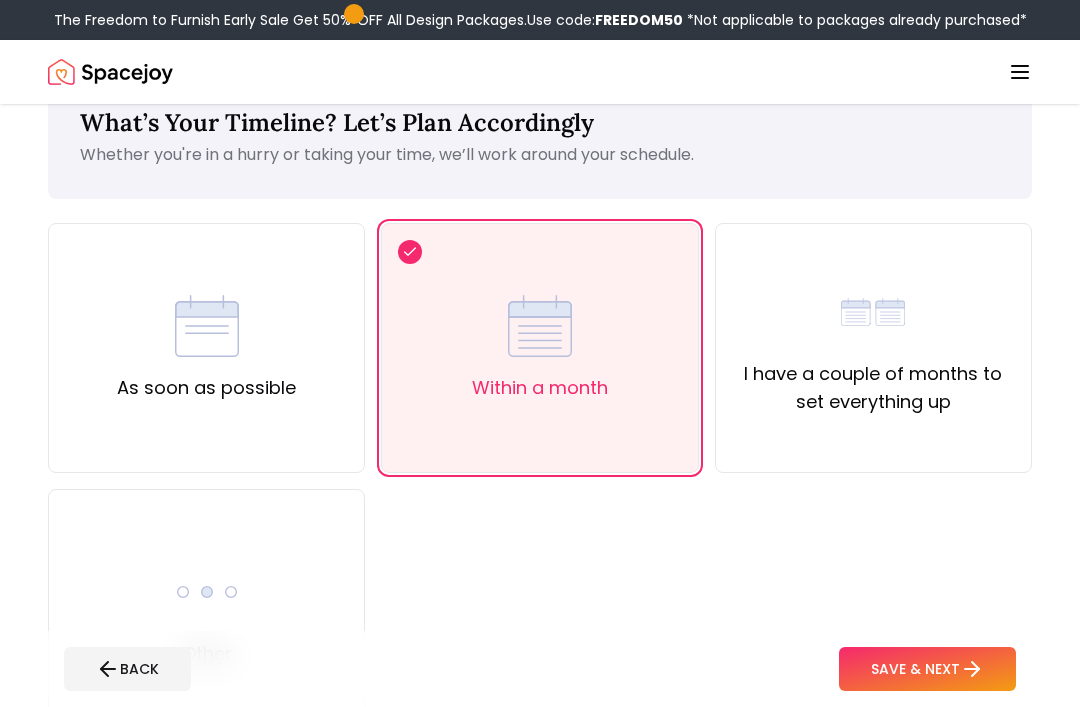 click on "SAVE & NEXT" at bounding box center (927, 669) 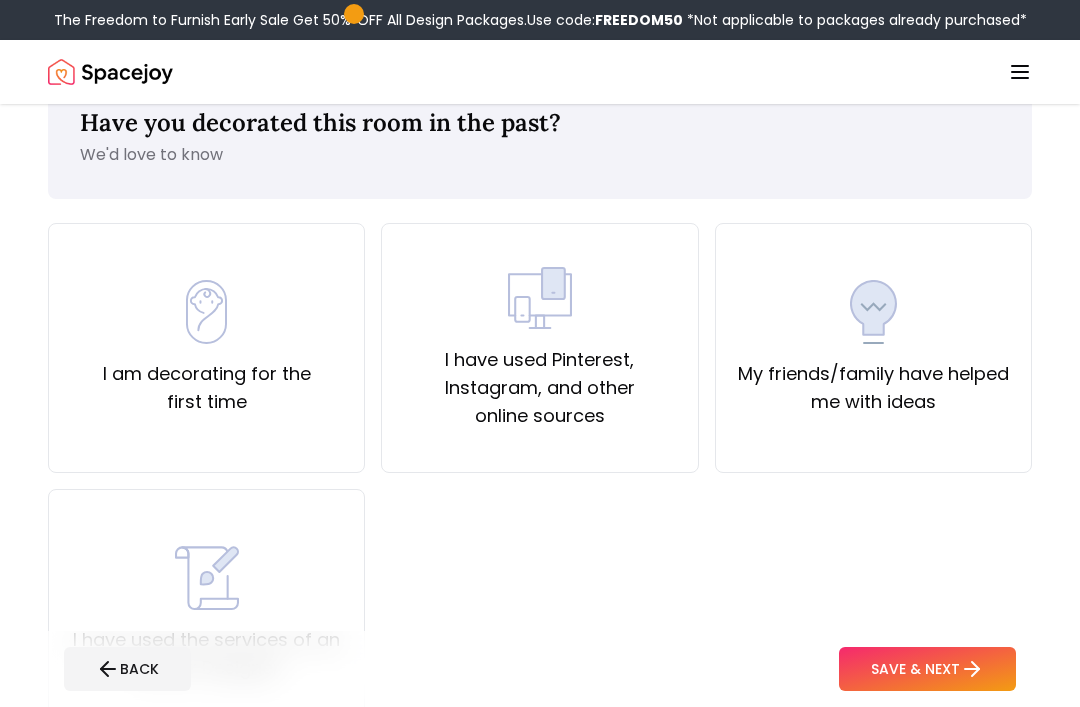 click on "I am decorating for the first time" at bounding box center [206, 388] 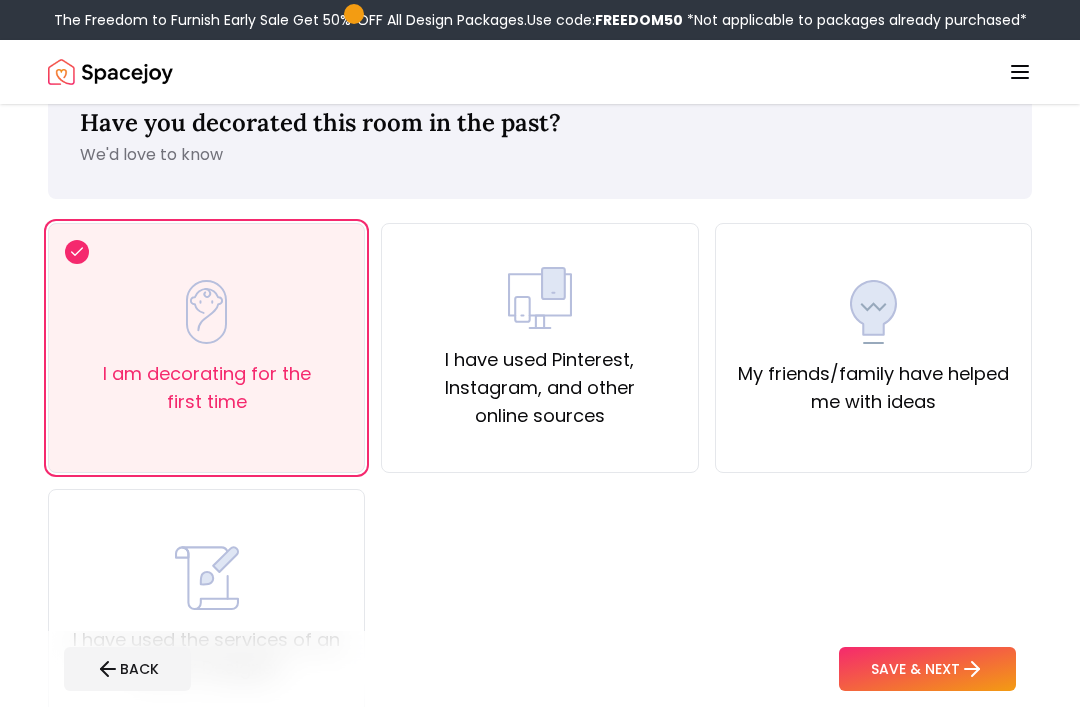 scroll, scrollTop: 54, scrollLeft: 0, axis: vertical 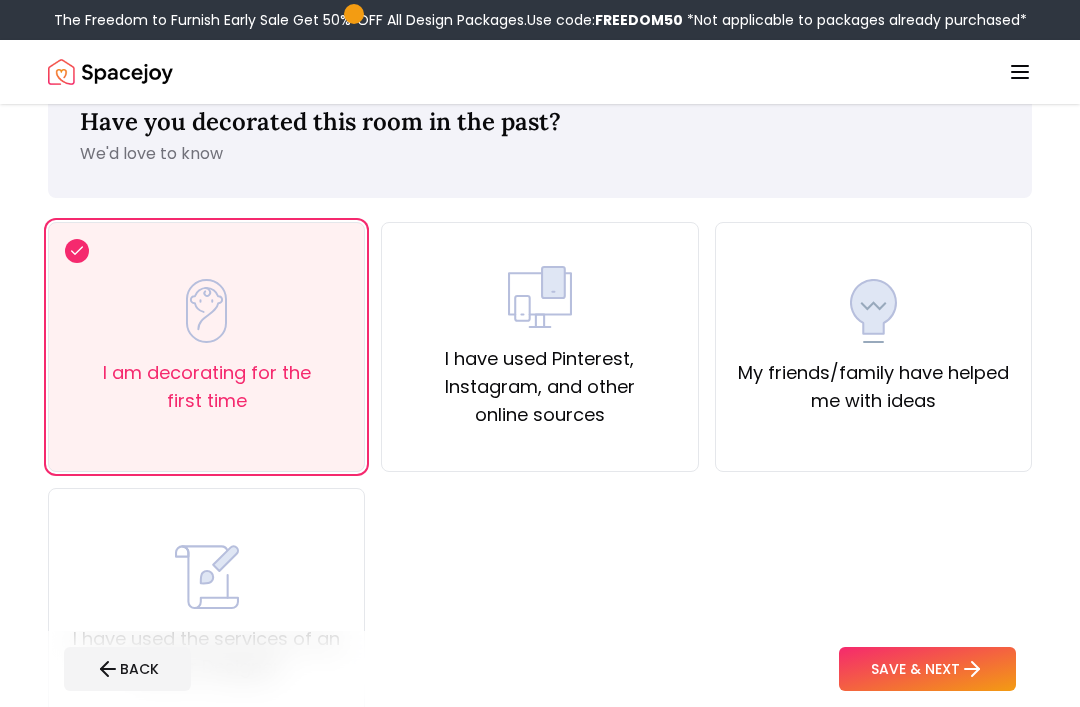 click on "SAVE & NEXT" at bounding box center (927, 669) 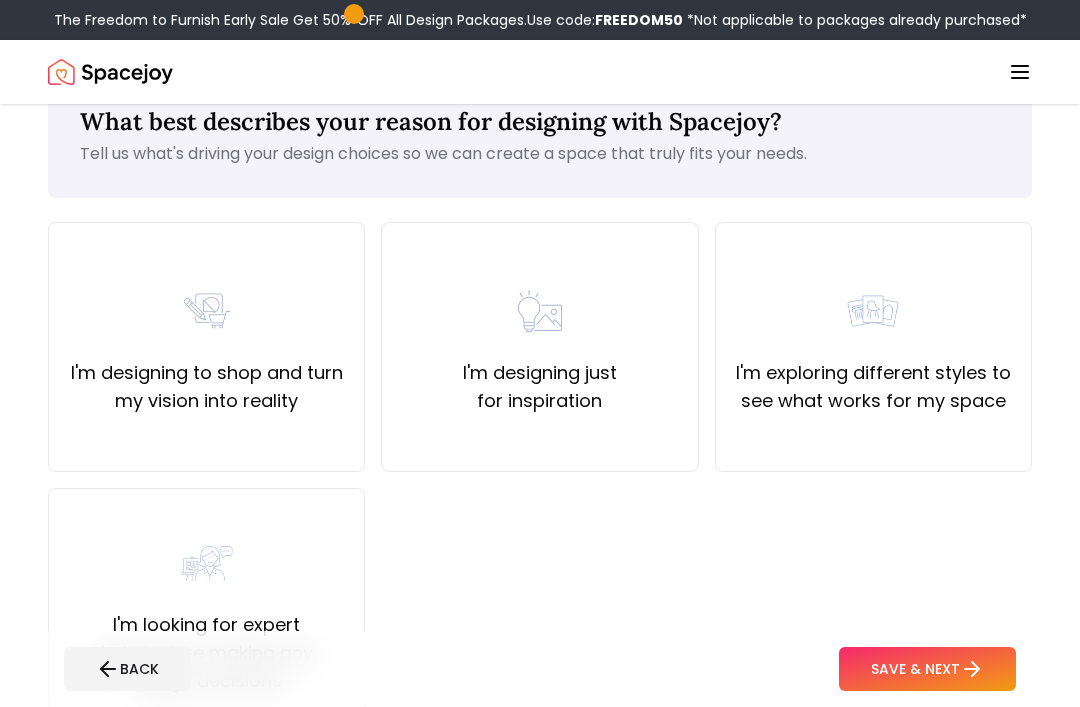 click on "I'm exploring different styles to see what works for my space" at bounding box center (873, 387) 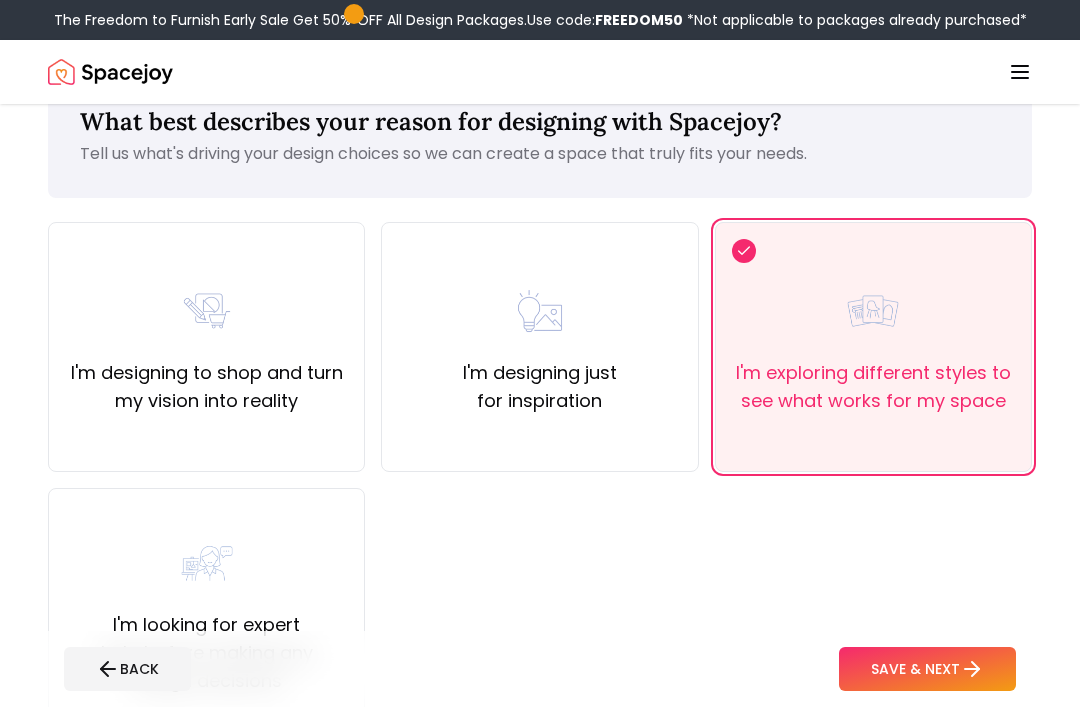 click on "SAVE & NEXT" at bounding box center (927, 669) 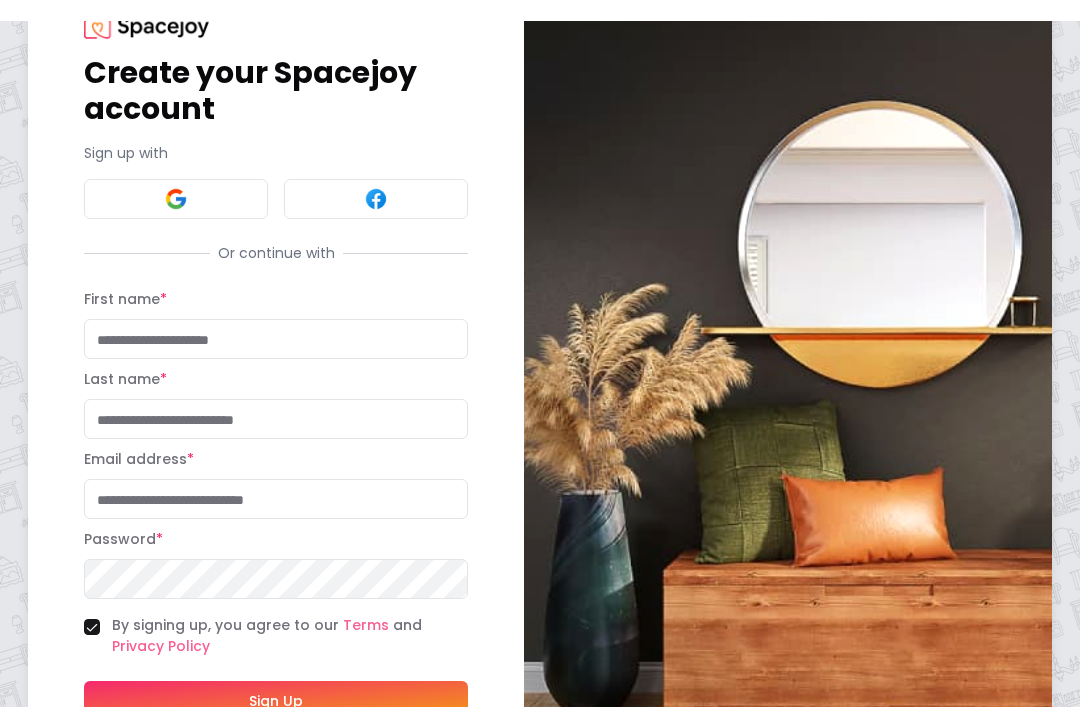 scroll, scrollTop: 0, scrollLeft: 0, axis: both 